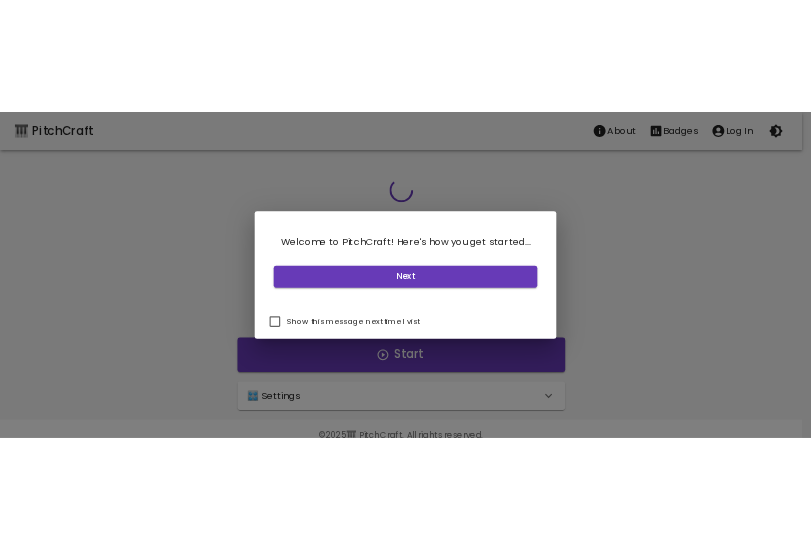 scroll, scrollTop: 0, scrollLeft: 0, axis: both 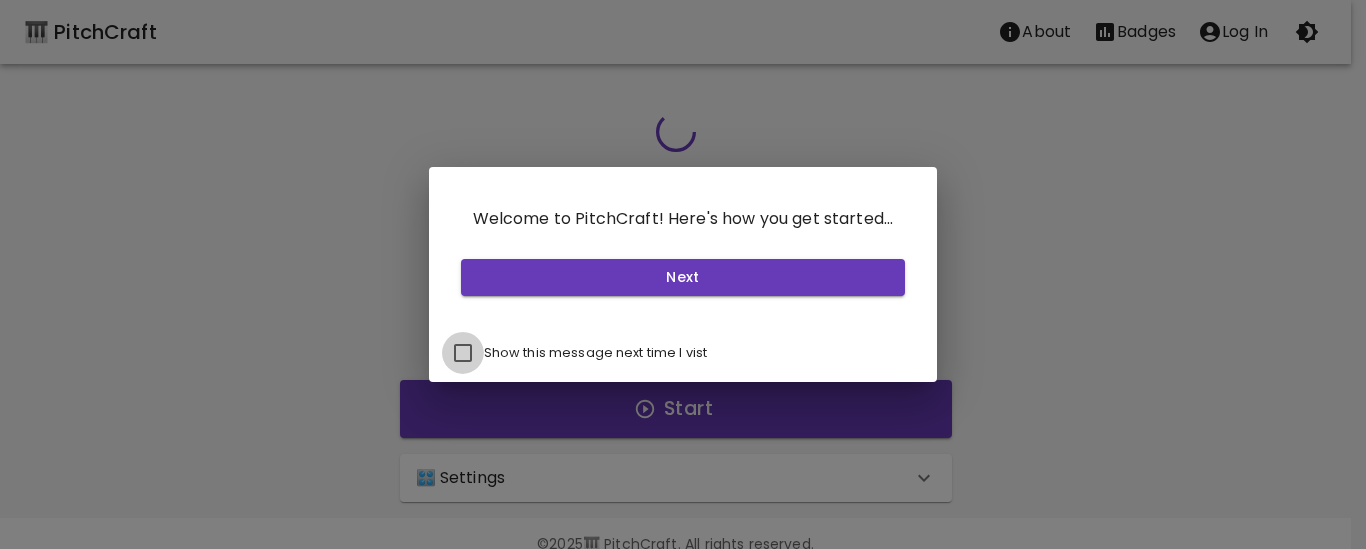 click on "Show this message next time I vist" at bounding box center [463, 353] 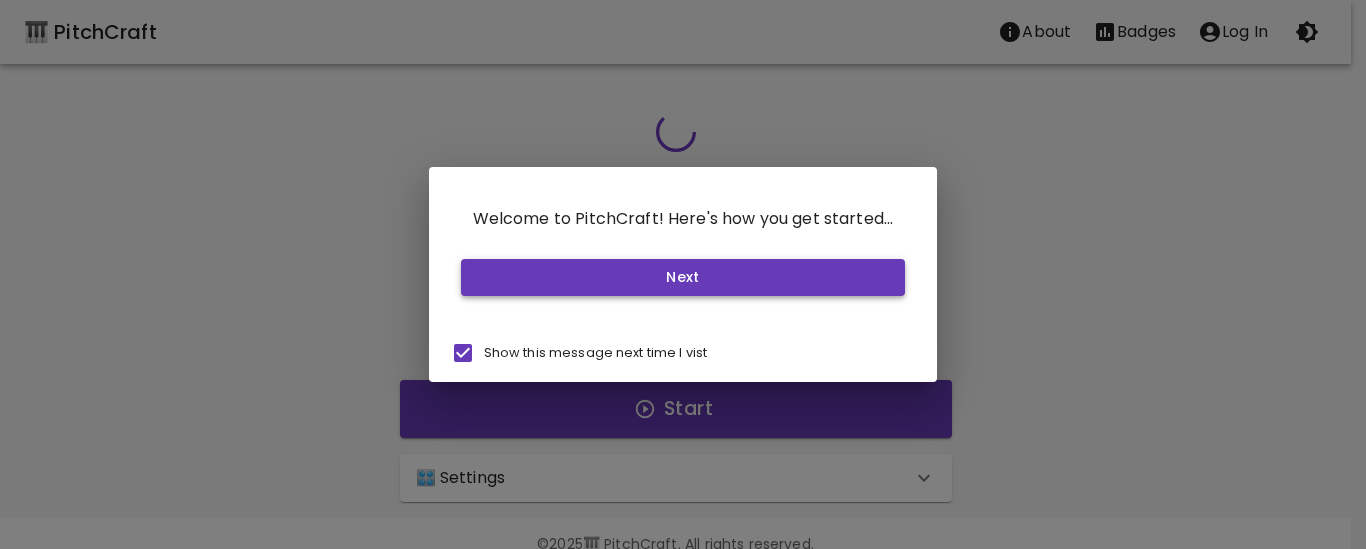click on "Next" at bounding box center (683, 277) 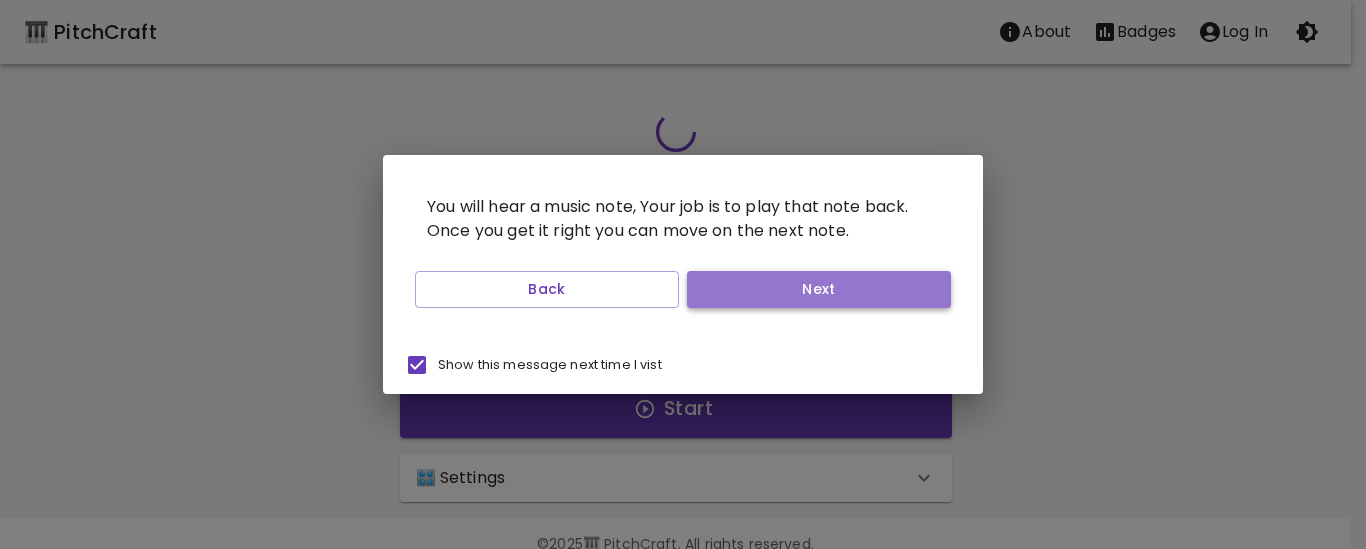 click on "Next" at bounding box center (819, 289) 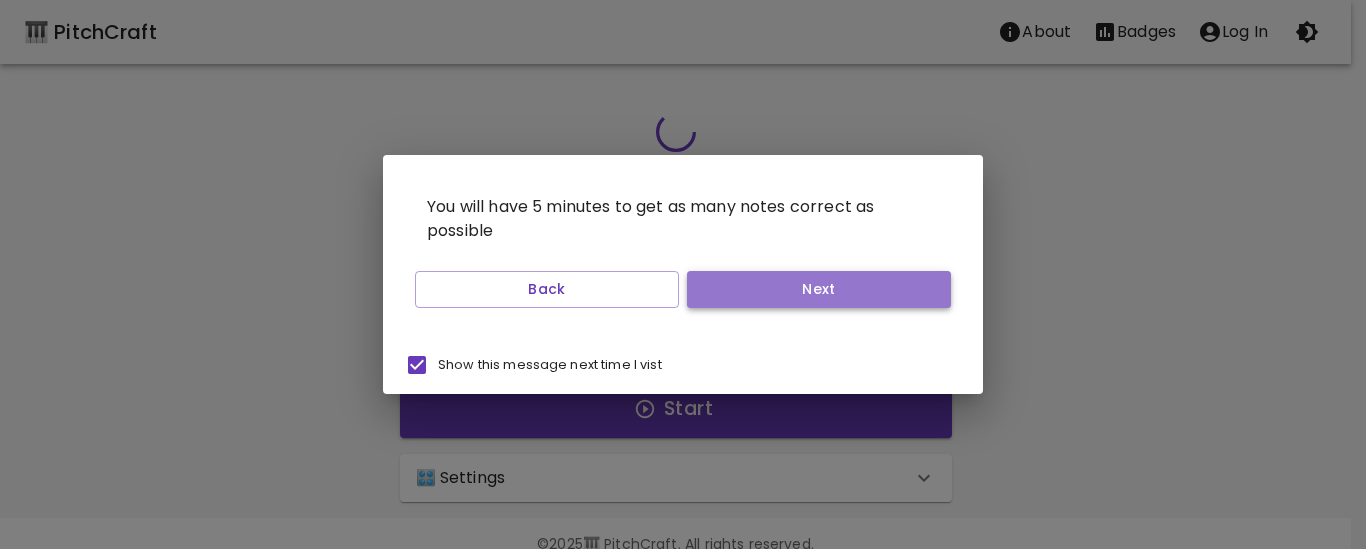 click on "Next" at bounding box center [819, 289] 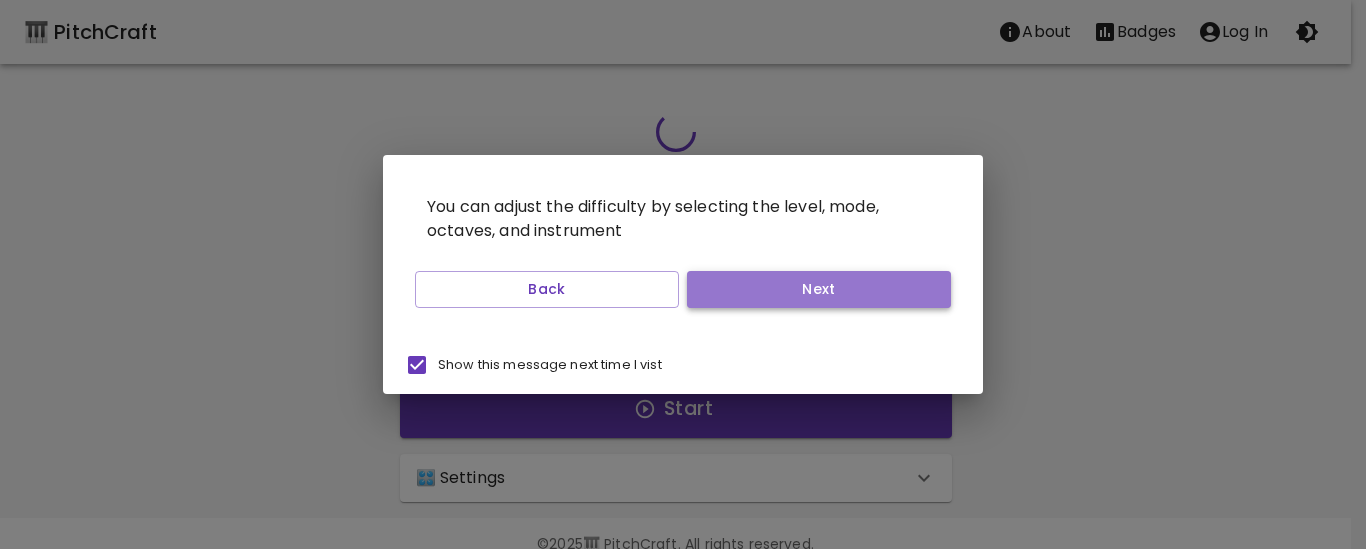 click on "Next" at bounding box center [819, 289] 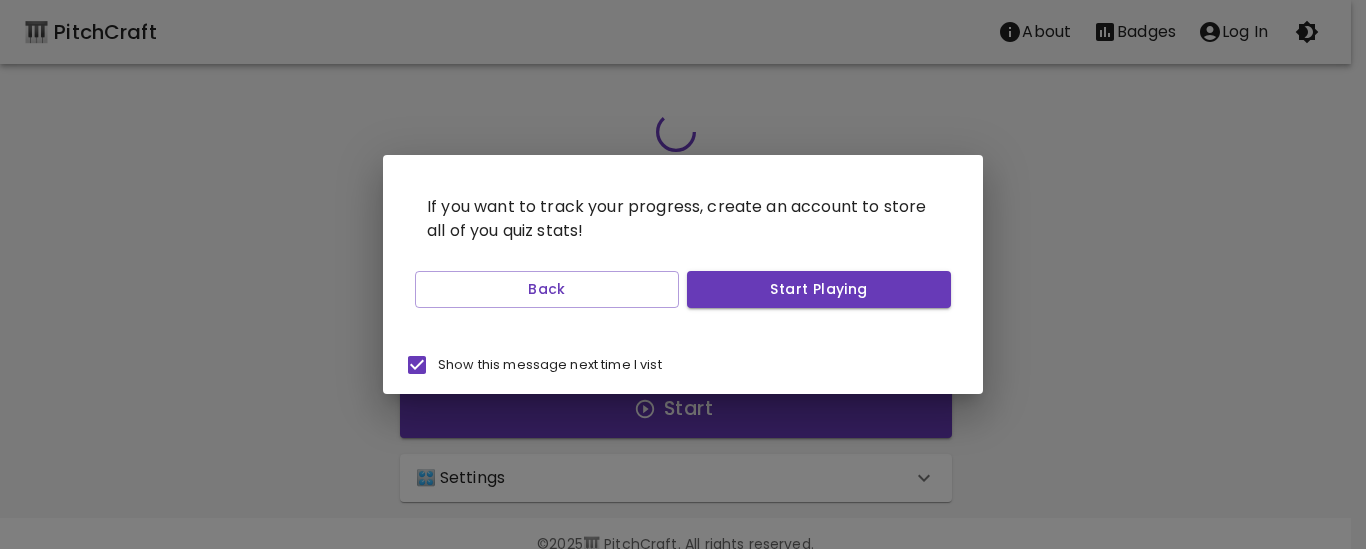 click on "Start Playing" at bounding box center [819, 289] 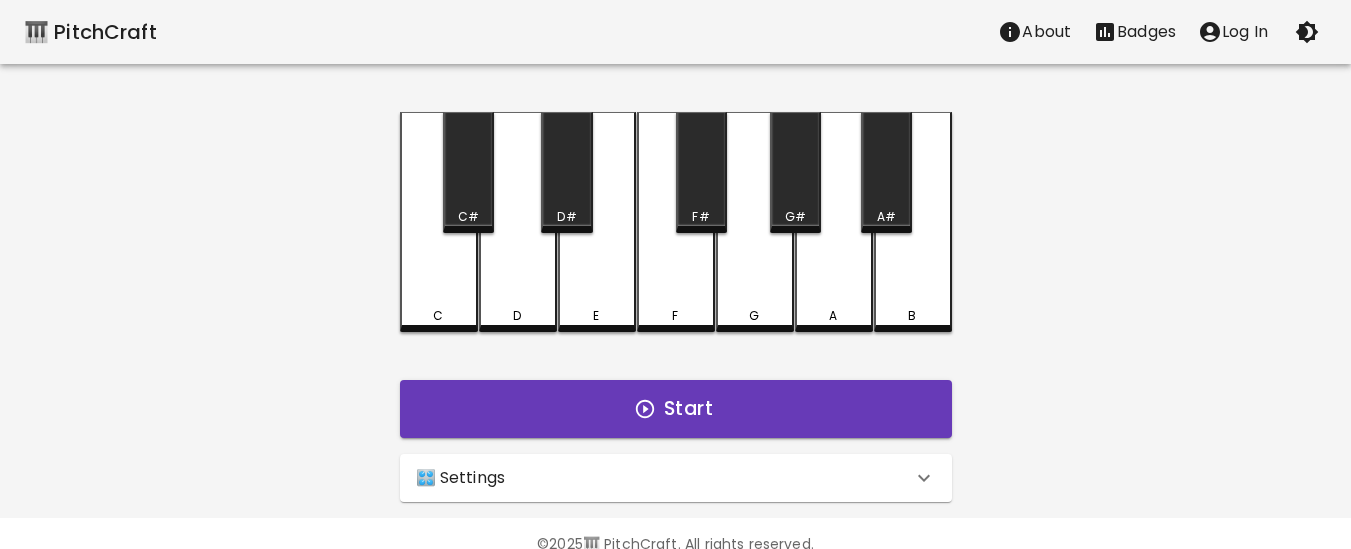 click on "C C# D D# E F F# G G# A A# B Start 🎛️ Settings Level 11 | C, D, E, F, G, A, B, F#, C#, G#, D#, A# 21 Level Mode Selection Sequential Mode Chord Mode Default Mode Show Keyboard Shortcuts Show Note Names Autoplay next note Show Streak Octave(s) High Voice 4 Octave Instrument Piano acoustic_grand_piano Instrument" at bounding box center (676, 307) 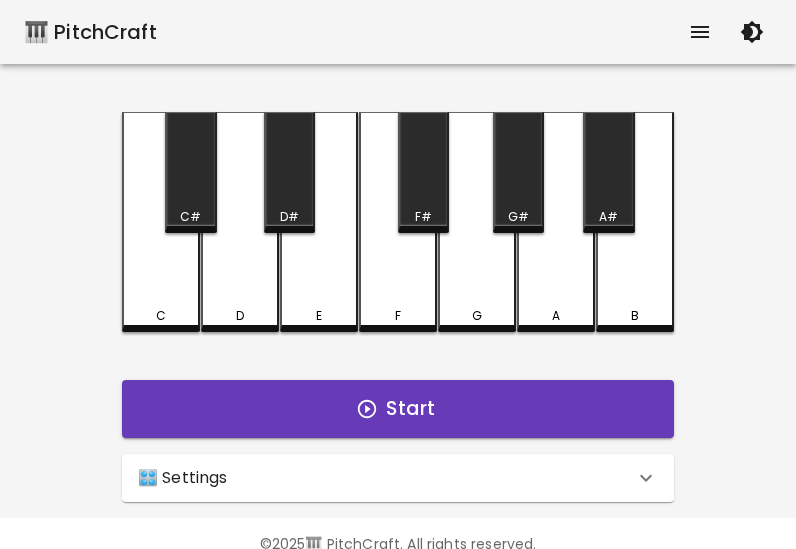 click 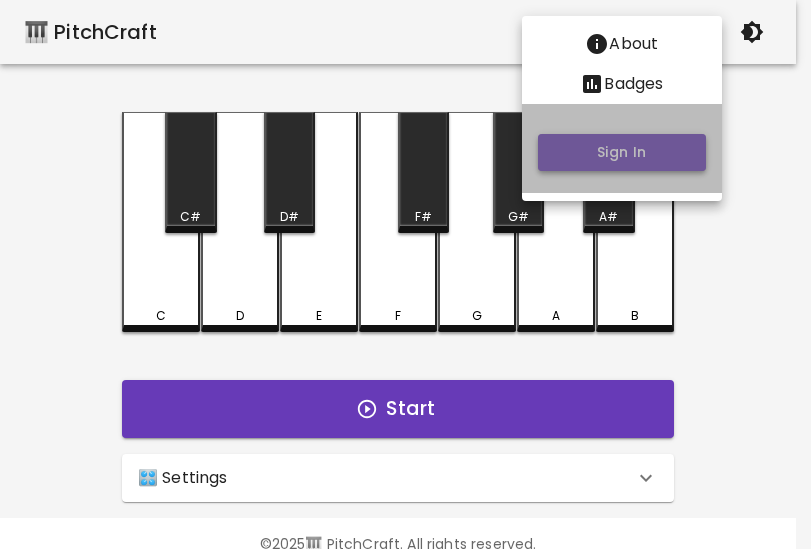 click on "Sign In" at bounding box center [622, 152] 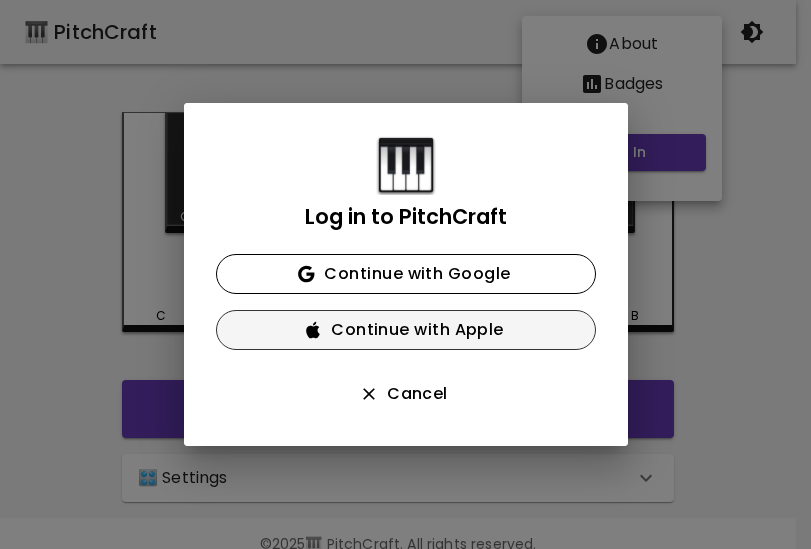click on "Continue with Apple" at bounding box center (406, 330) 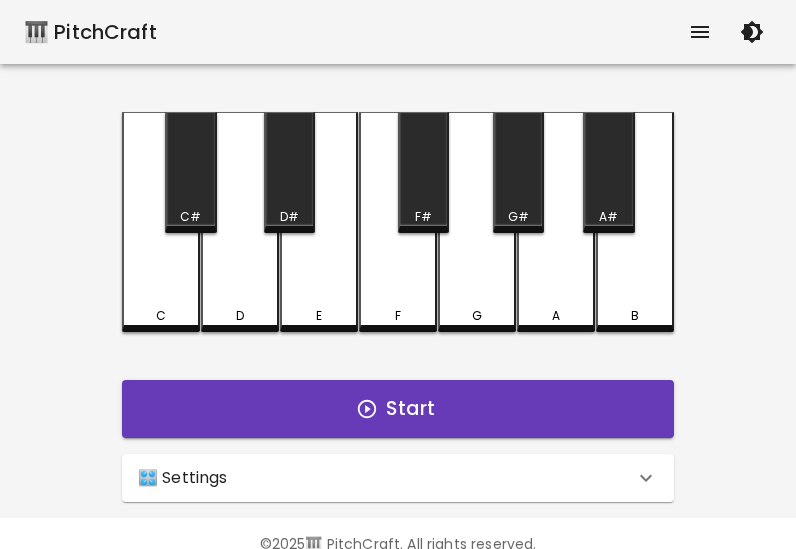scroll, scrollTop: 41, scrollLeft: 0, axis: vertical 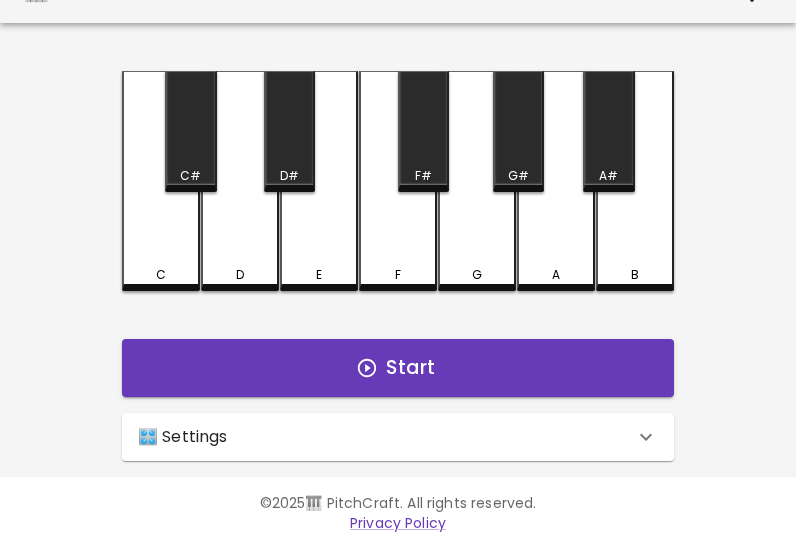 click on "🎛️ Settings" at bounding box center [386, 437] 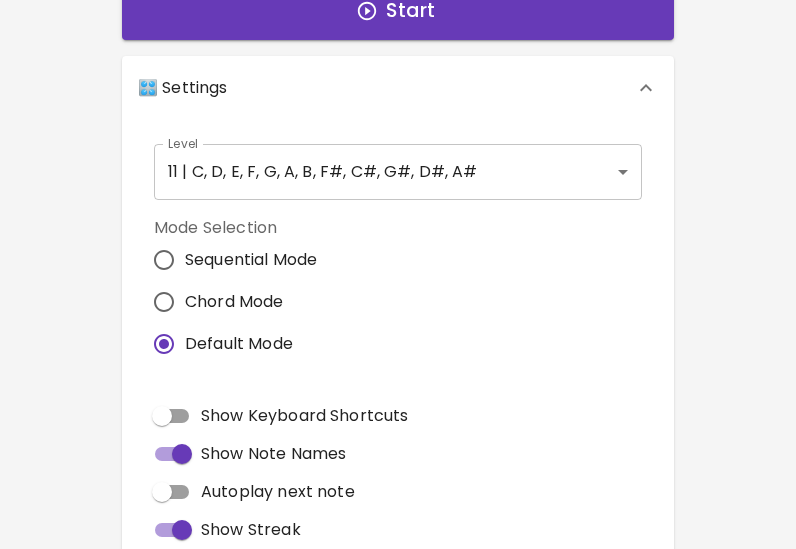 scroll, scrollTop: 402, scrollLeft: 0, axis: vertical 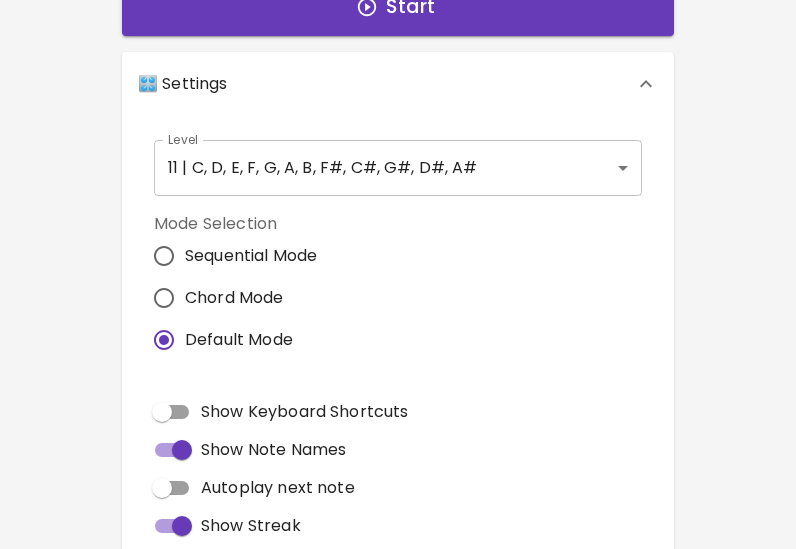 click on "🎛️ Settings" at bounding box center [386, 84] 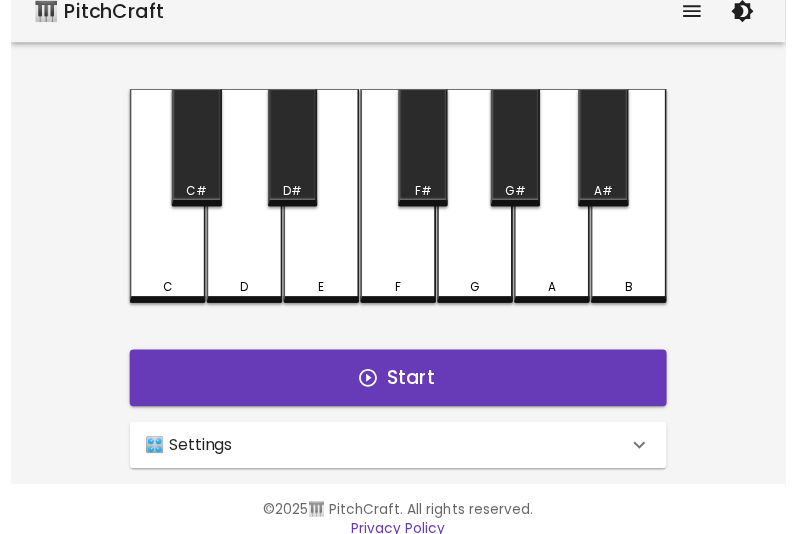 scroll, scrollTop: 0, scrollLeft: 0, axis: both 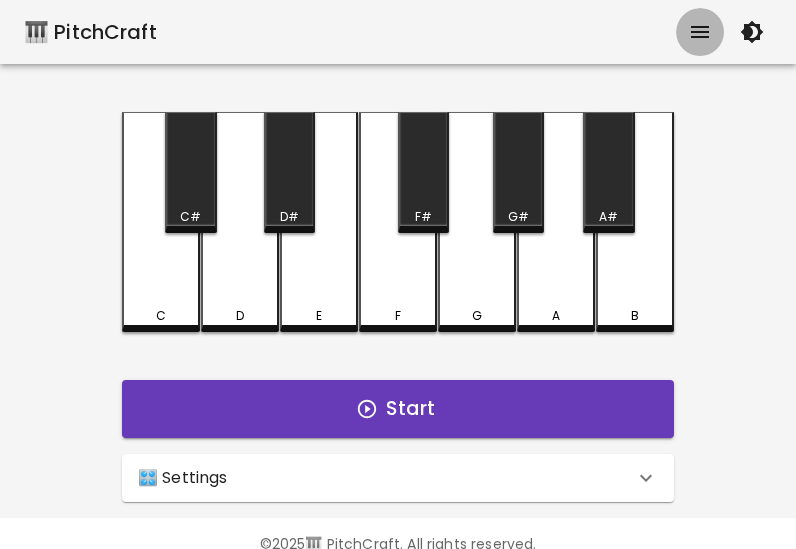 click 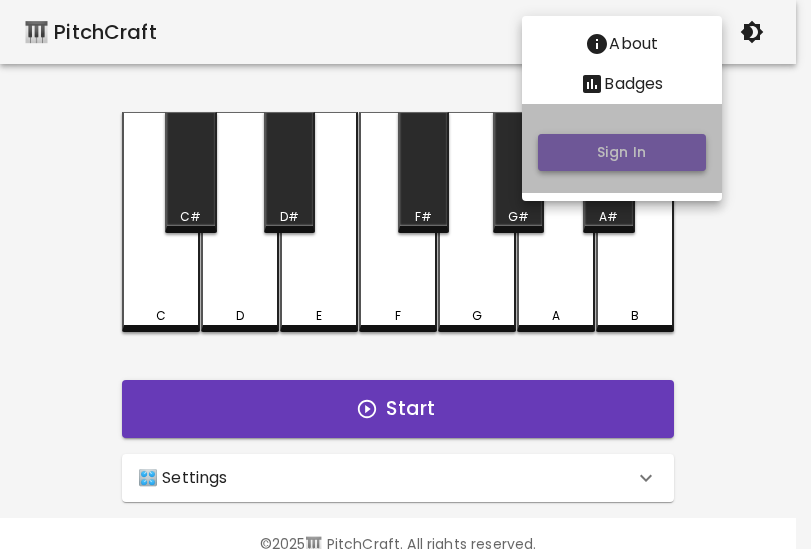 click on "Sign In" at bounding box center (622, 152) 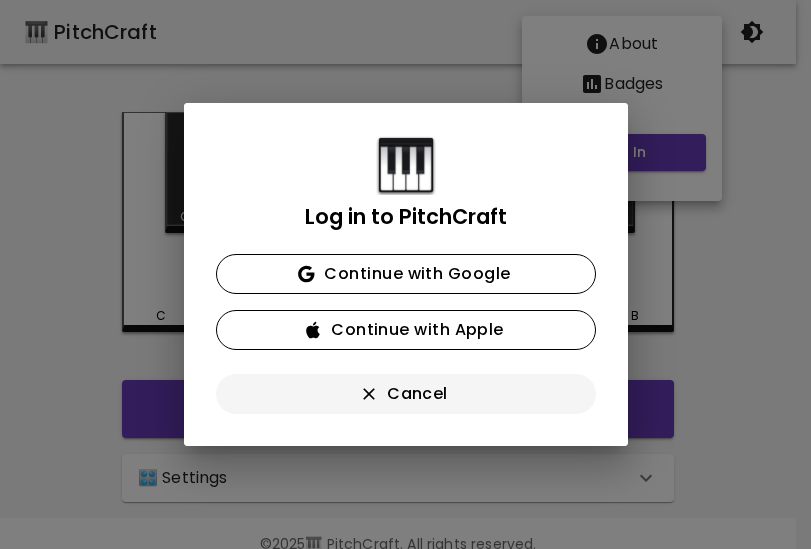click on "Cancel" at bounding box center (406, 394) 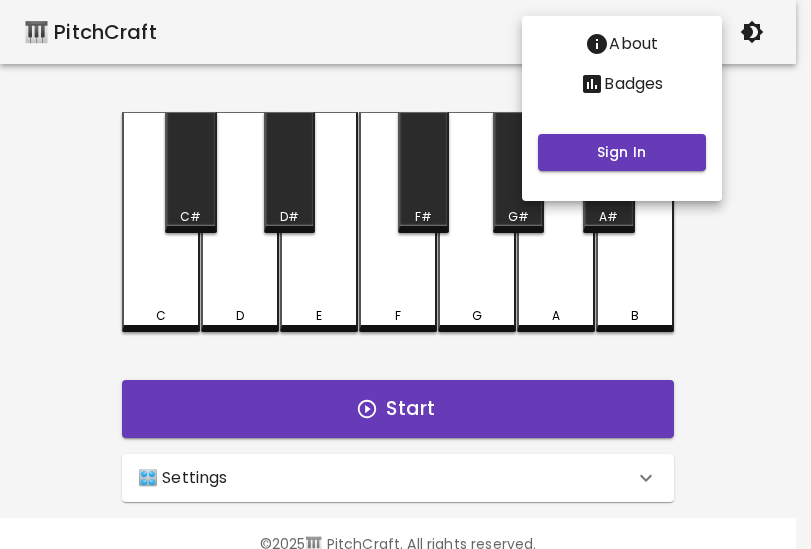 click at bounding box center (405, 274) 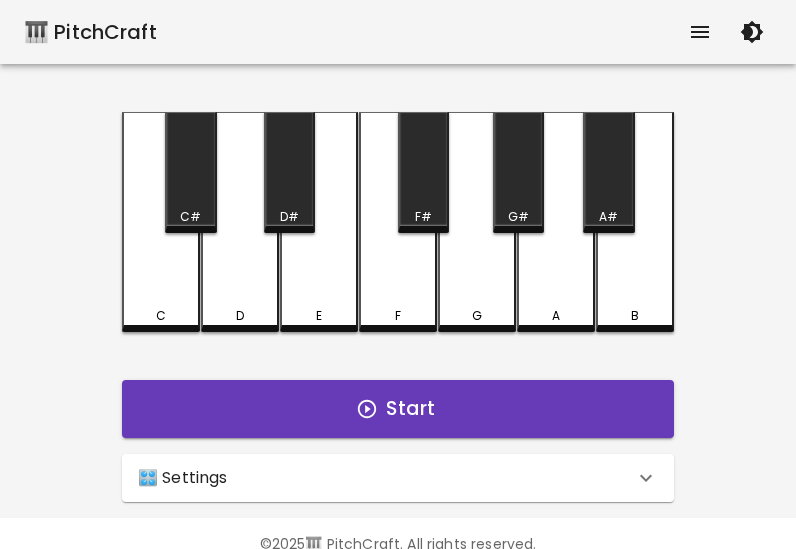 click 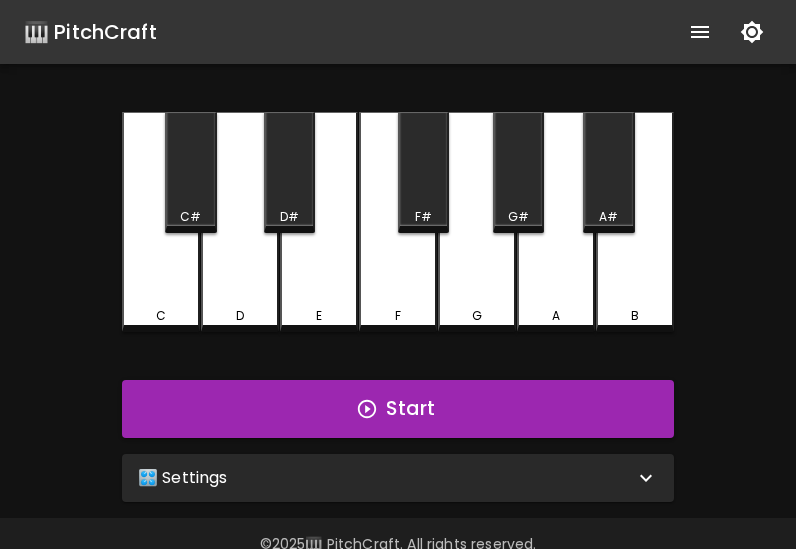 click at bounding box center (700, 32) 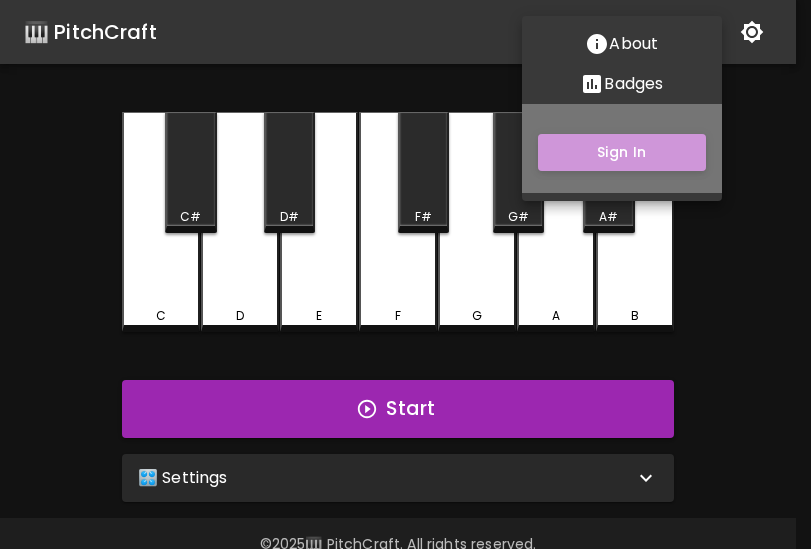 click on "Sign In" at bounding box center (622, 152) 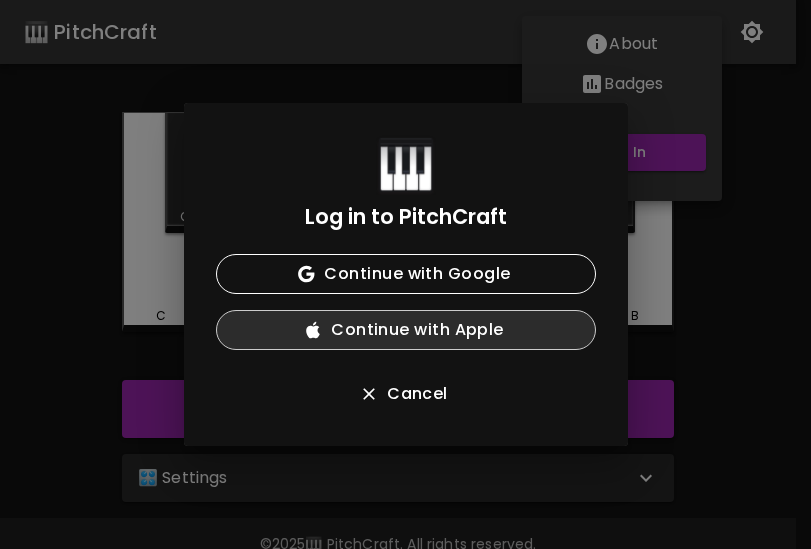 click on "Continue with Apple" at bounding box center [406, 330] 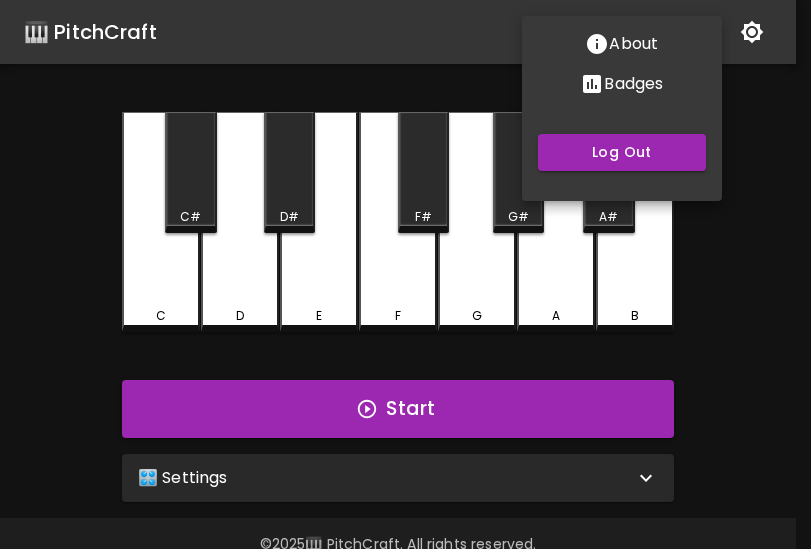 click at bounding box center (405, 274) 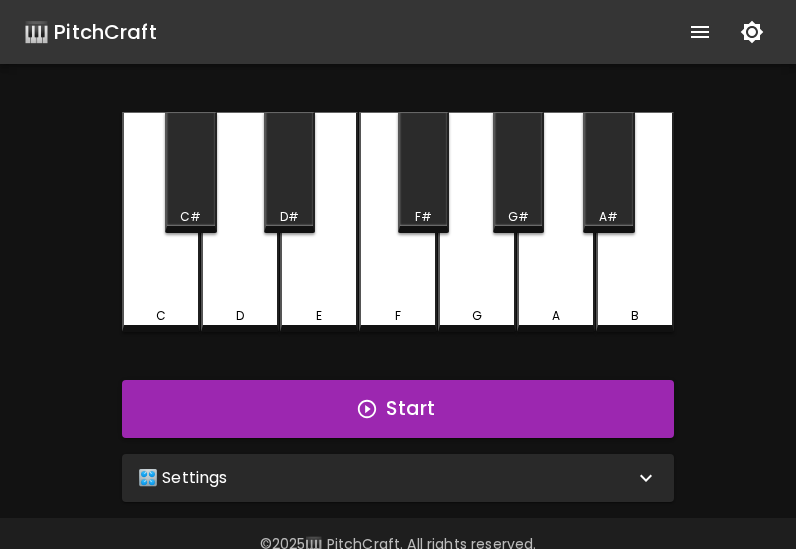 click 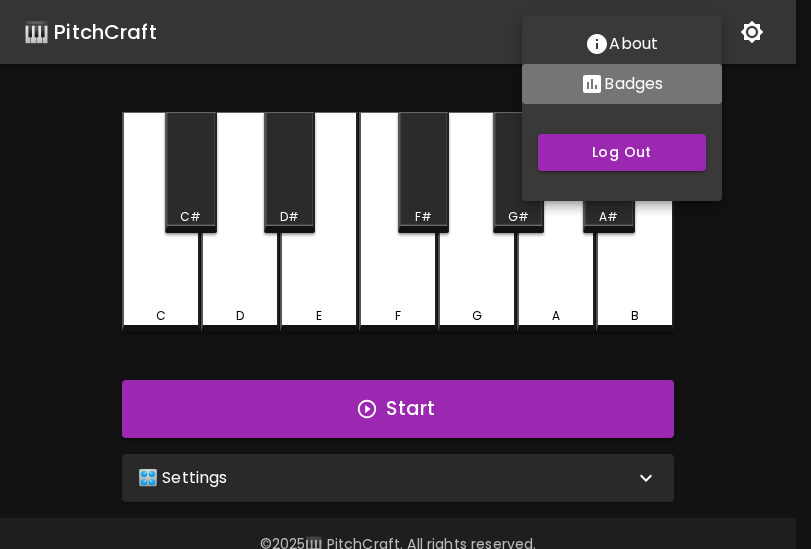 click on "Badges" at bounding box center (633, 84) 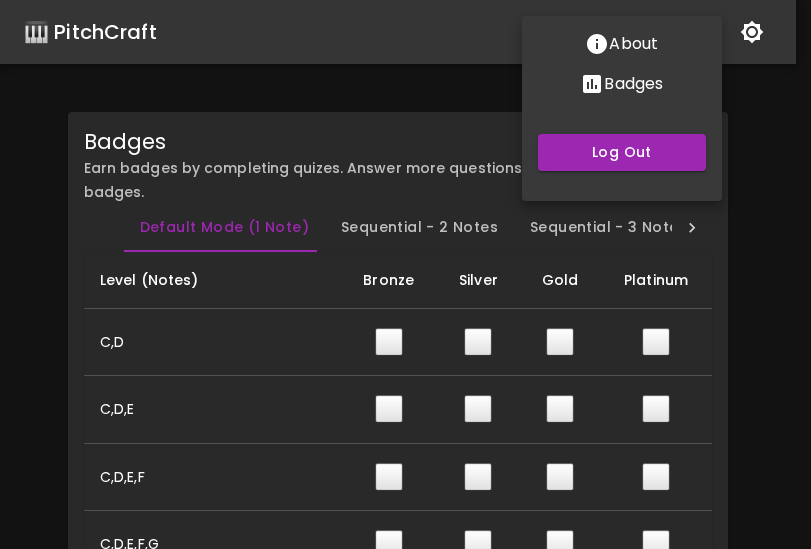 click at bounding box center (405, 274) 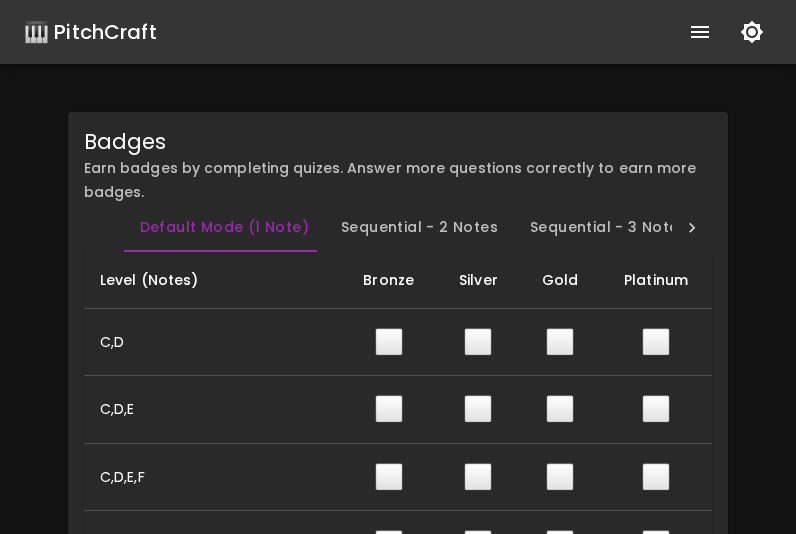 type 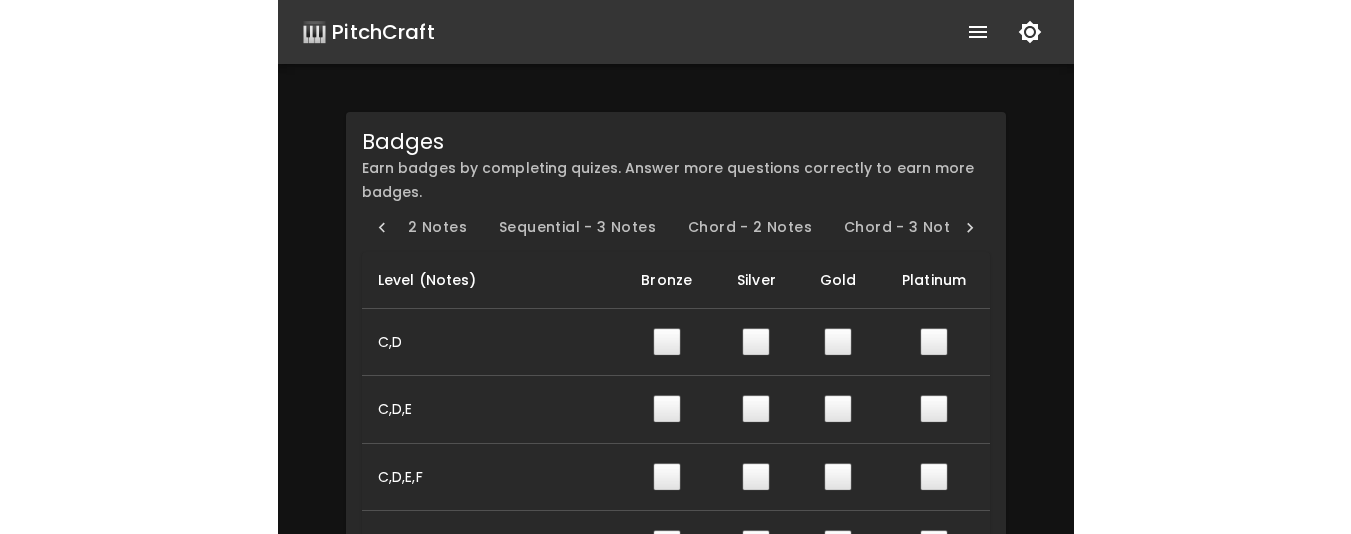 scroll, scrollTop: 0, scrollLeft: 0, axis: both 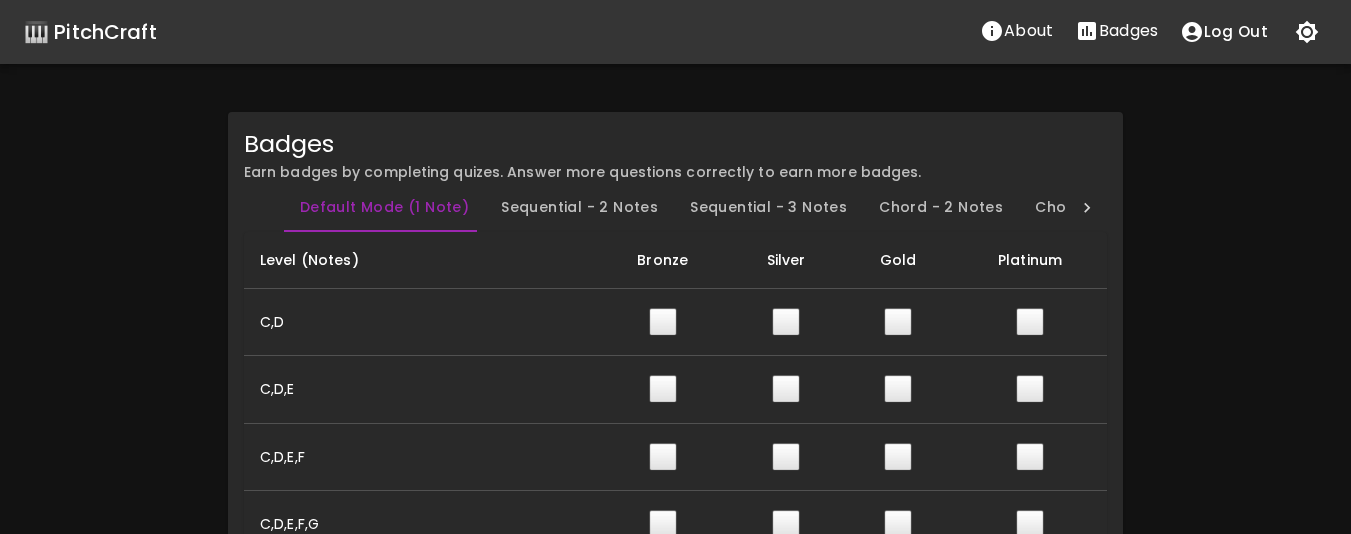 click on "🎹 PitchCraft" at bounding box center [90, 32] 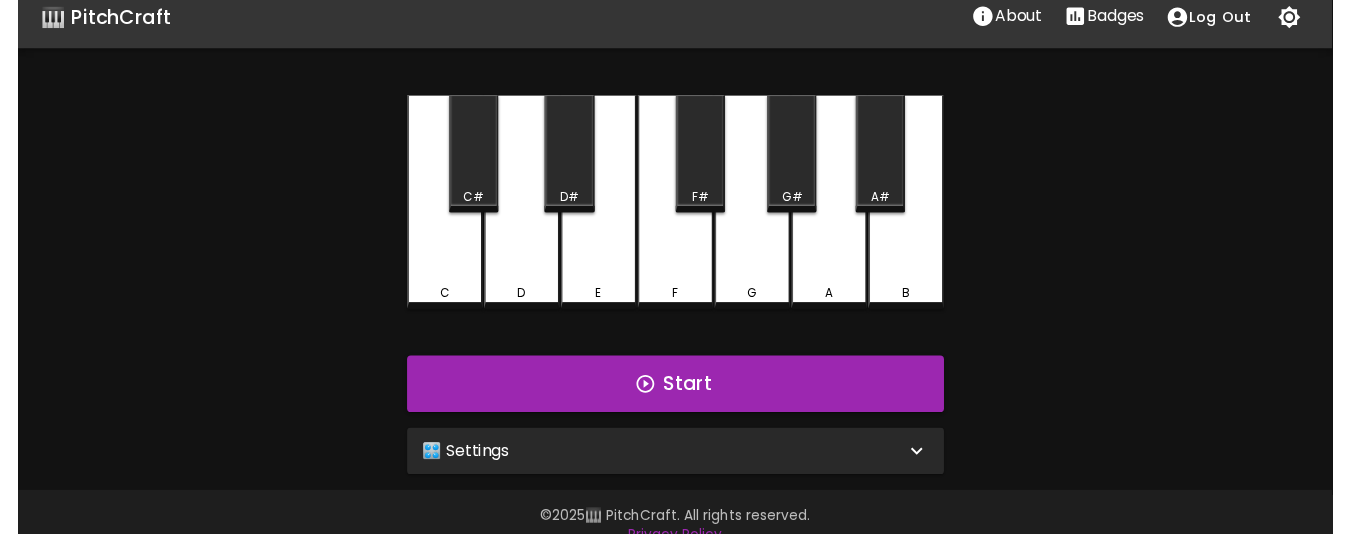 scroll, scrollTop: 0, scrollLeft: 0, axis: both 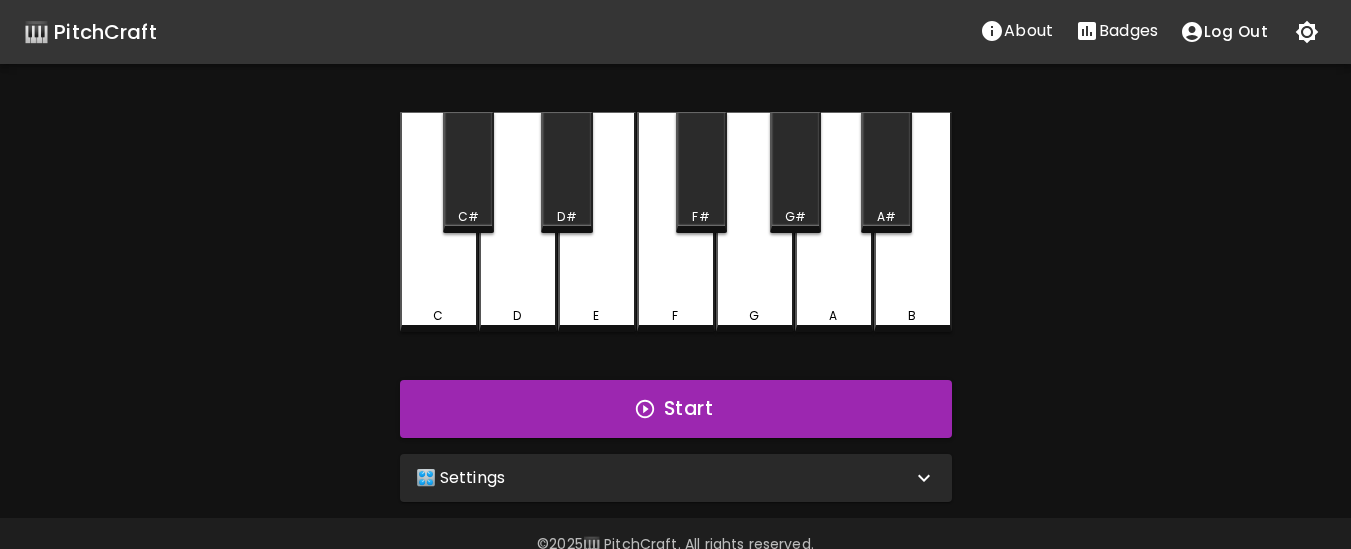 click on "E" at bounding box center (597, 222) 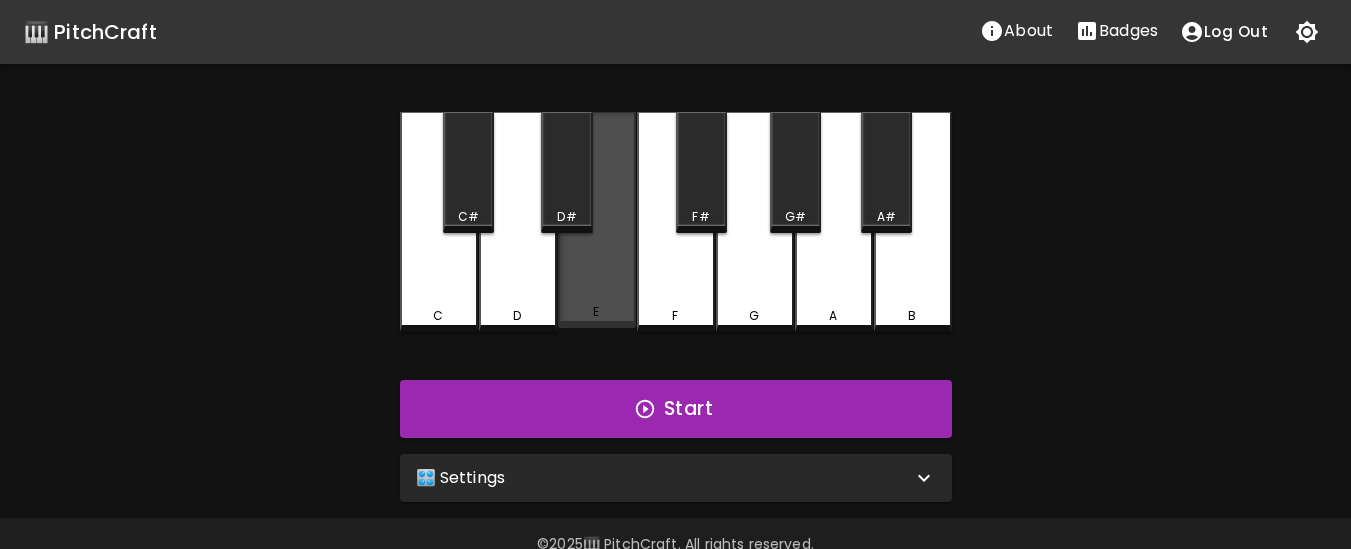 click on "E" at bounding box center [597, 220] 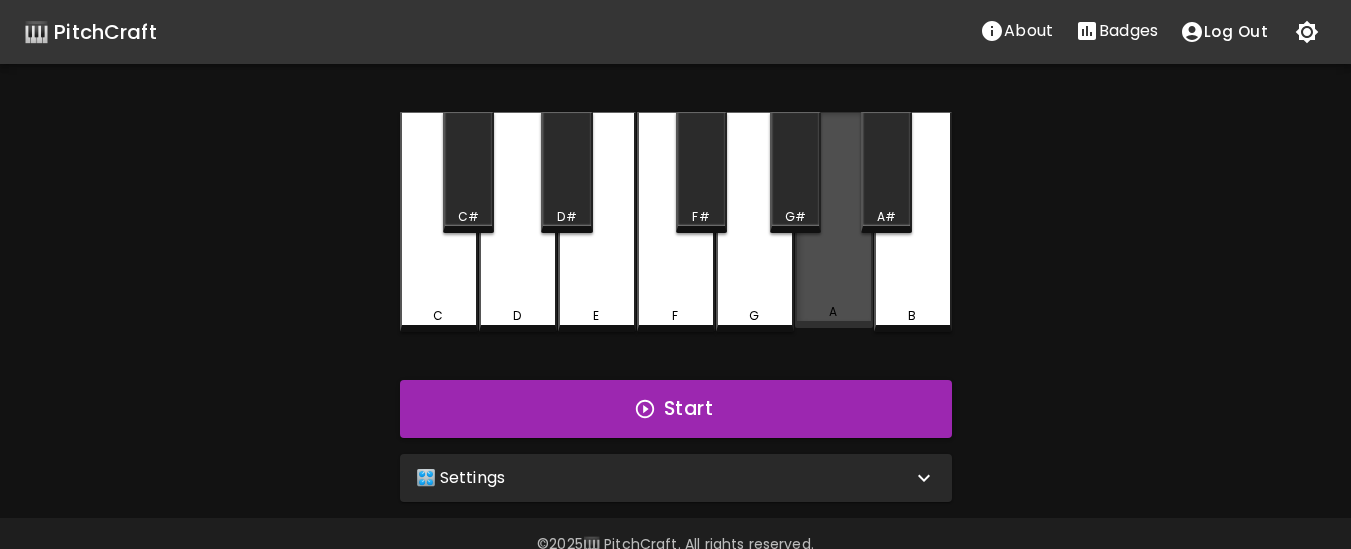 click on "A" at bounding box center [834, 220] 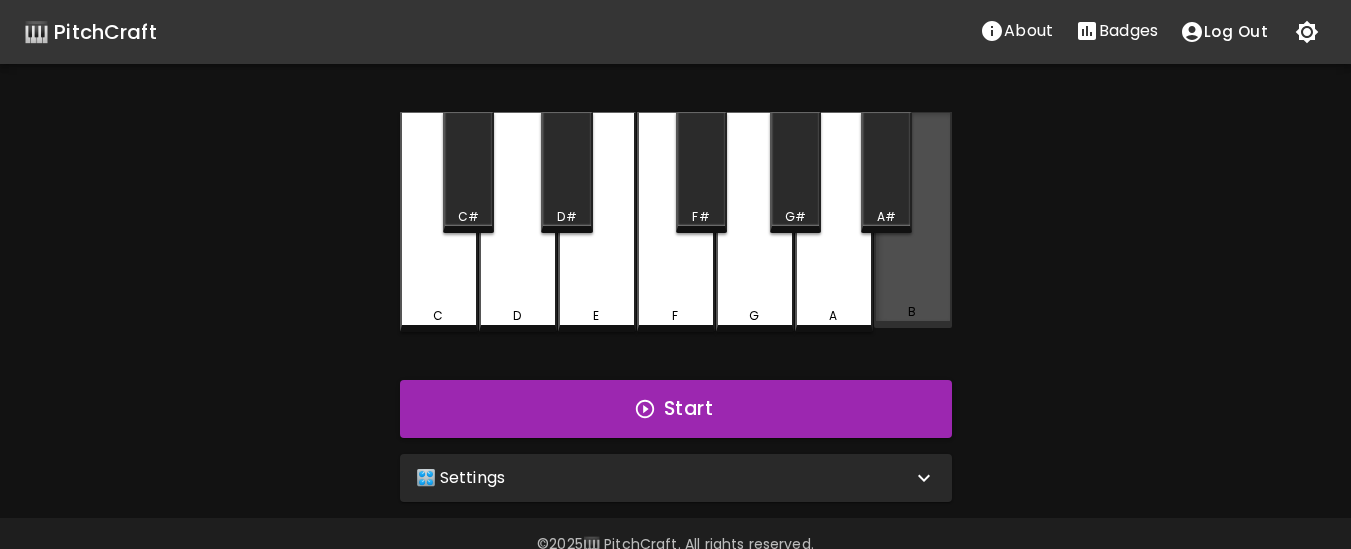 click on "B" at bounding box center [913, 220] 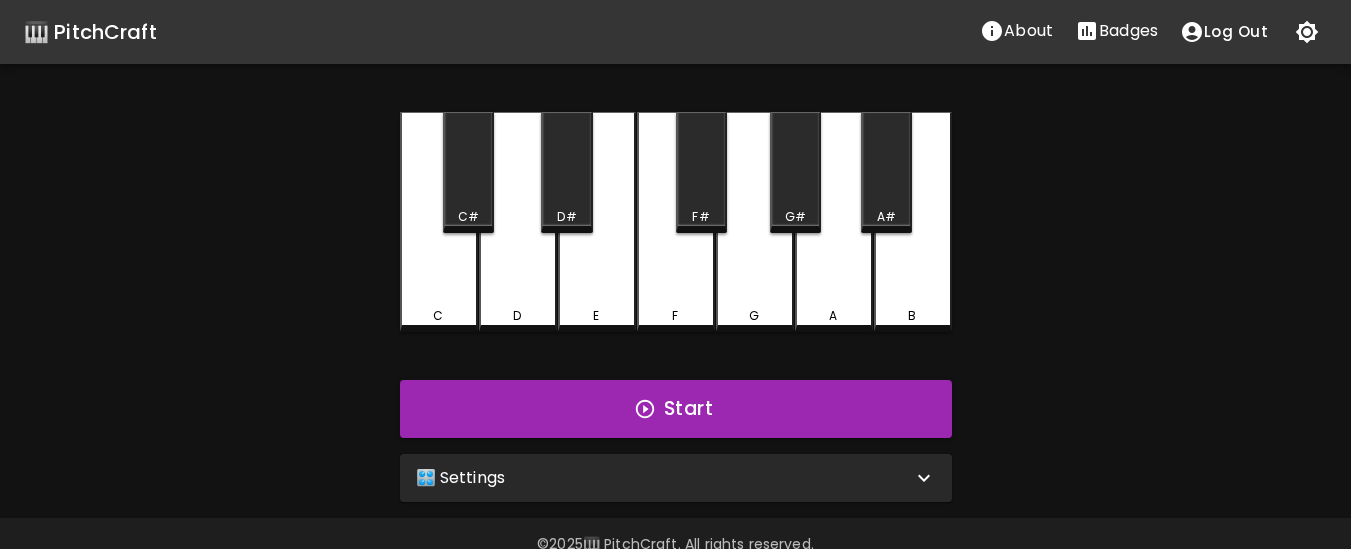 click on "B" at bounding box center (913, 222) 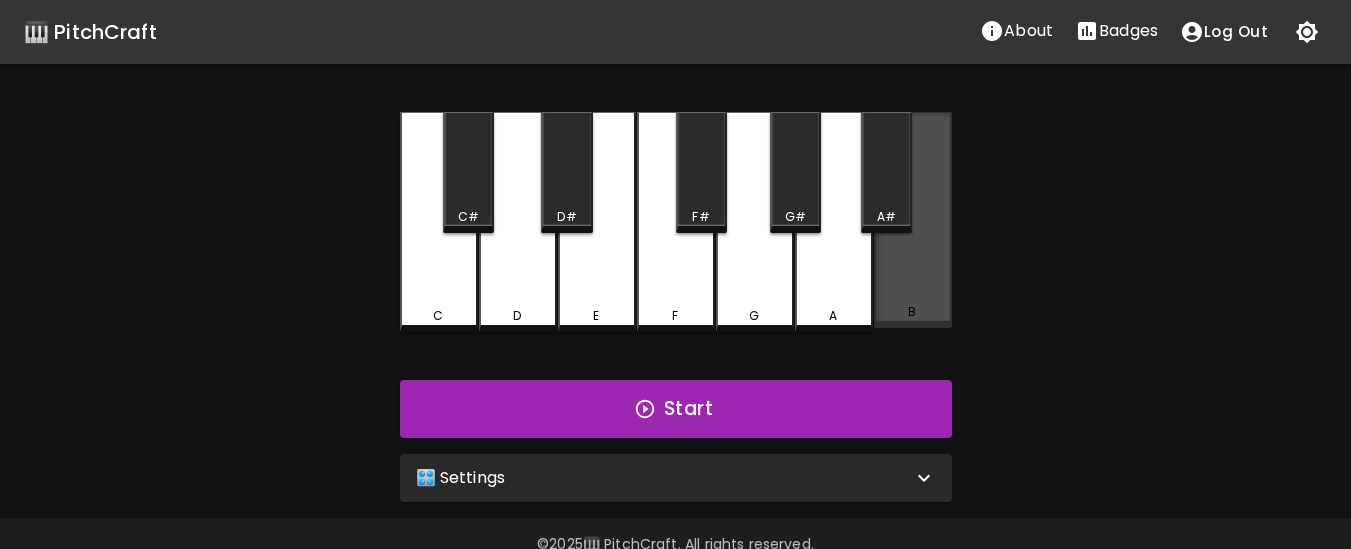click on "B" at bounding box center (913, 220) 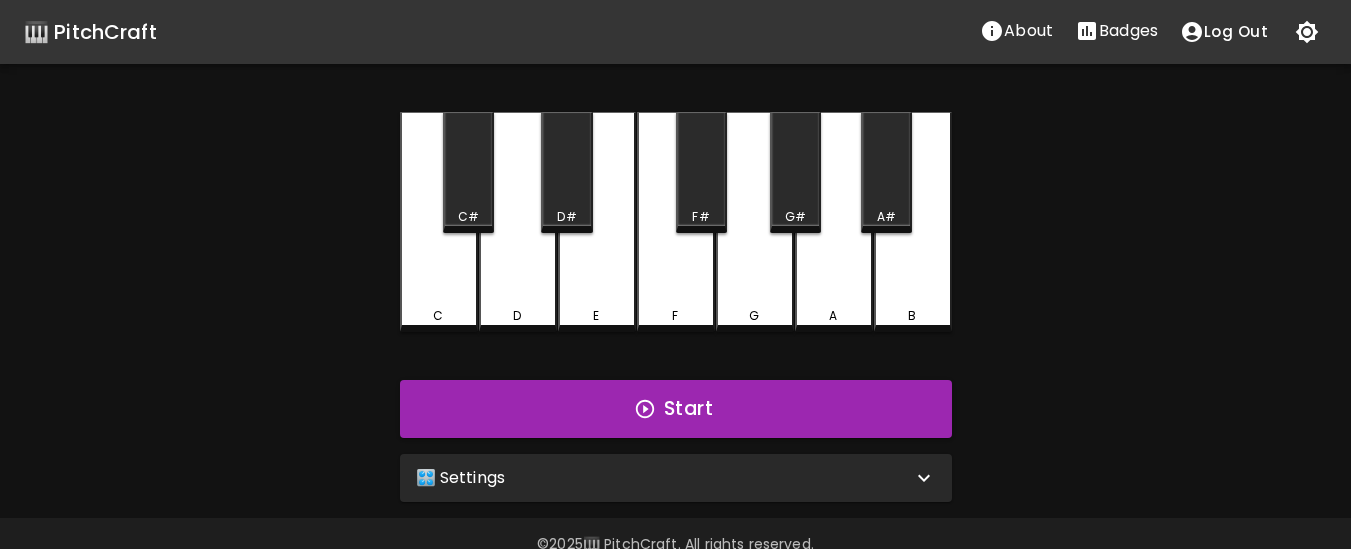 click on "B" at bounding box center (913, 222) 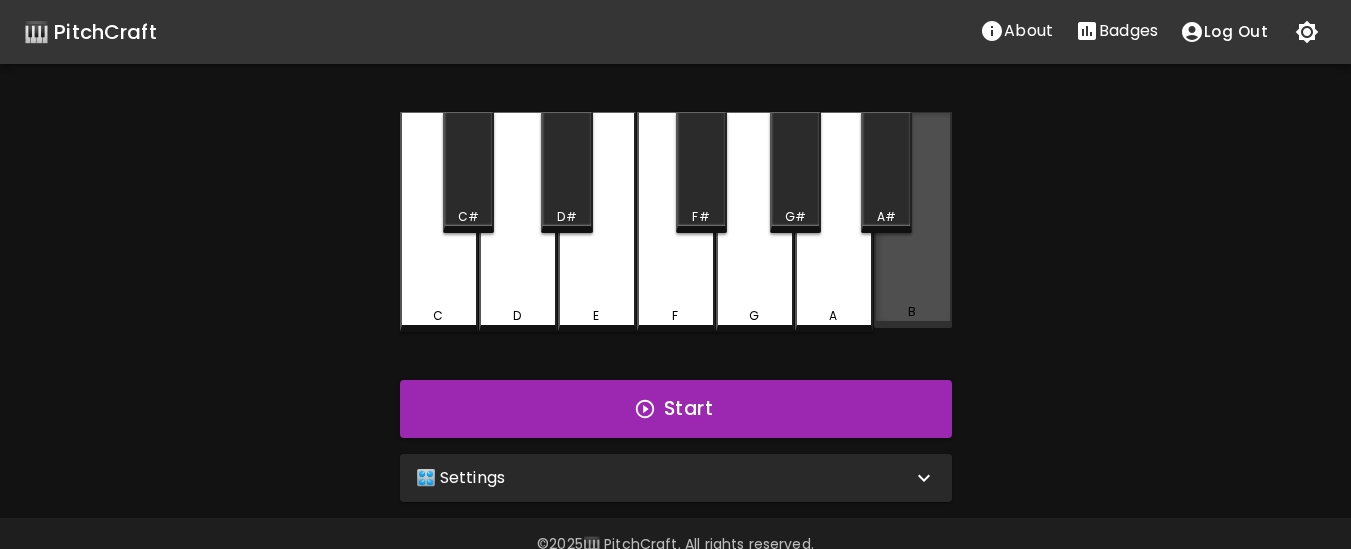 click on "B" at bounding box center [913, 220] 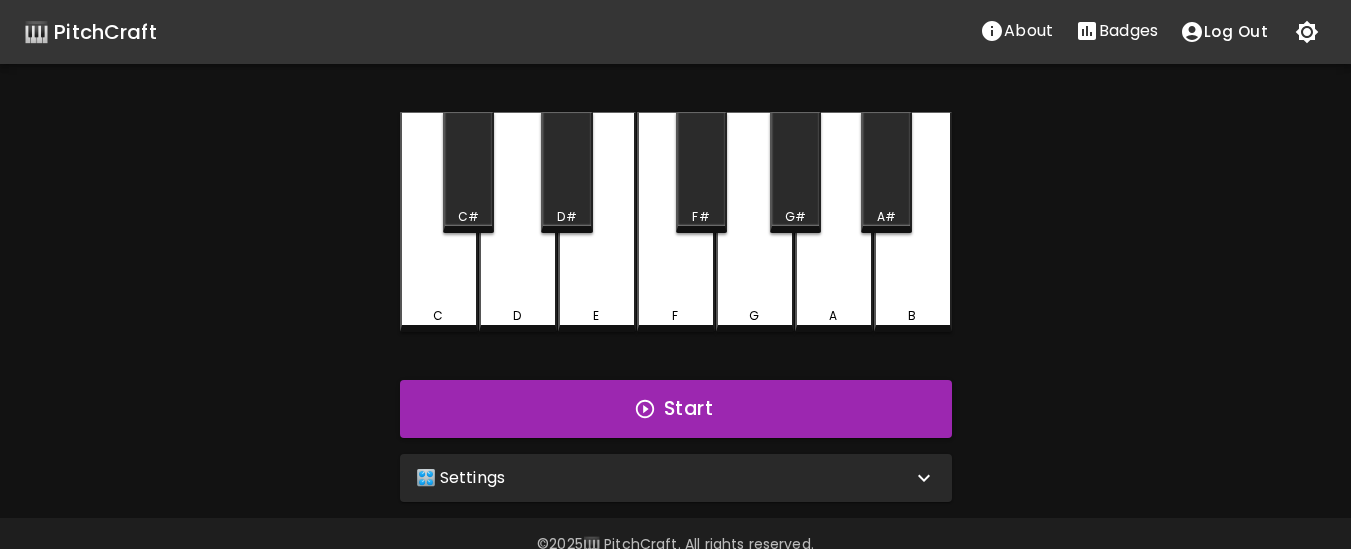 click on "B" at bounding box center (913, 222) 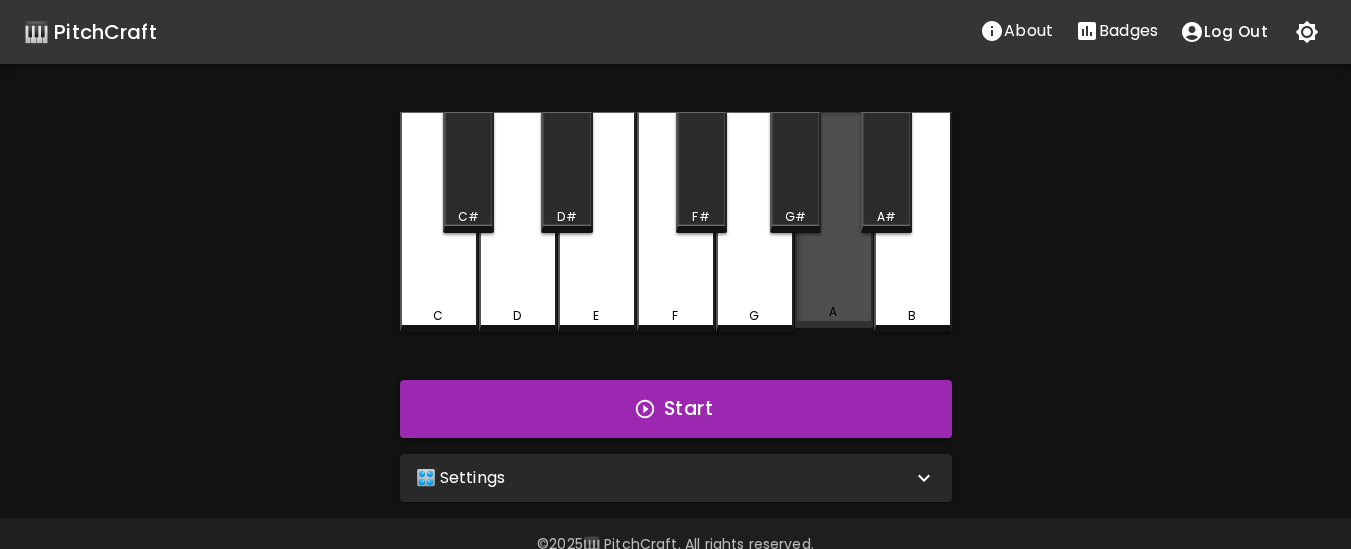 click on "A" at bounding box center [834, 220] 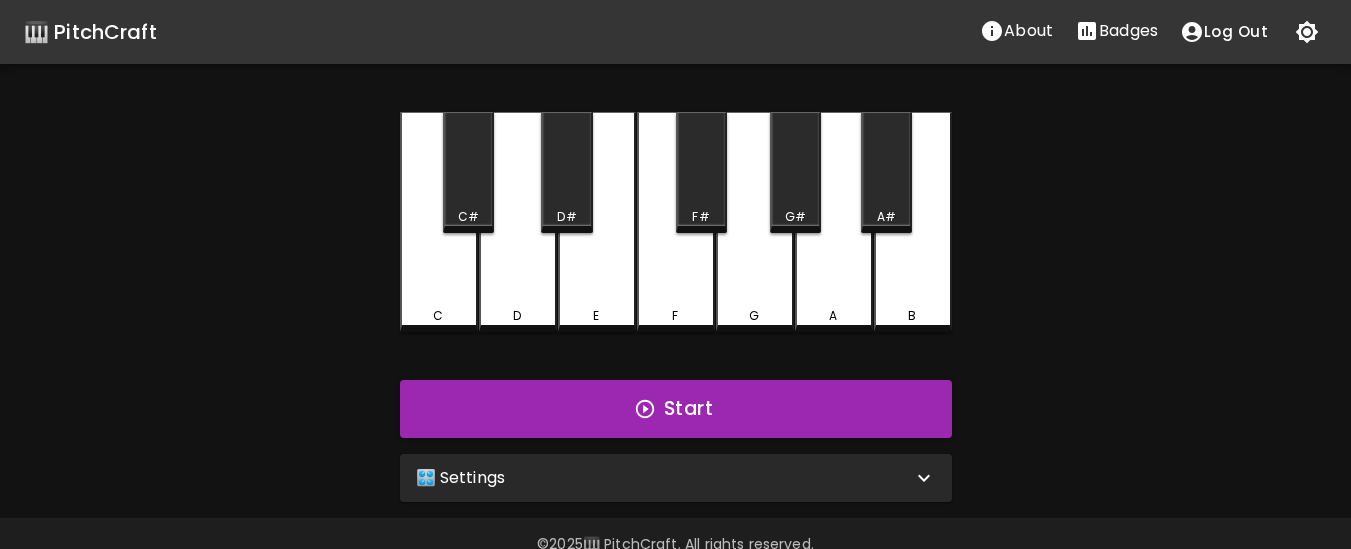 drag, startPoint x: 692, startPoint y: 279, endPoint x: 625, endPoint y: 280, distance: 67.00746 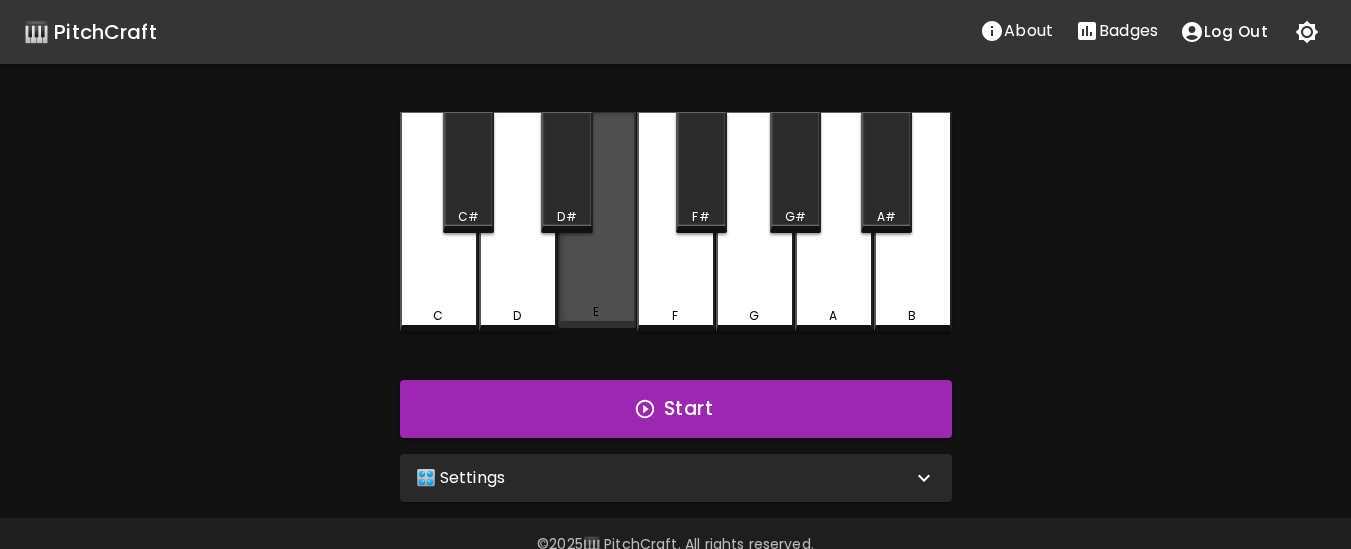 drag, startPoint x: 630, startPoint y: 286, endPoint x: 785, endPoint y: 282, distance: 155.0516 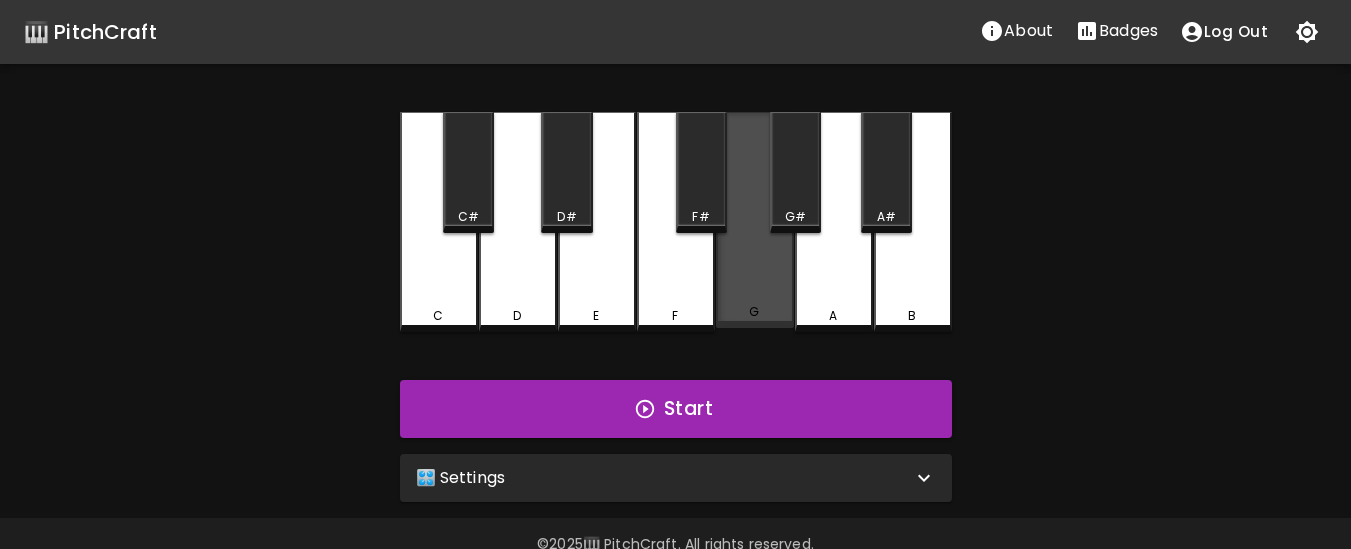 drag, startPoint x: 787, startPoint y: 282, endPoint x: 799, endPoint y: 281, distance: 12.0415945 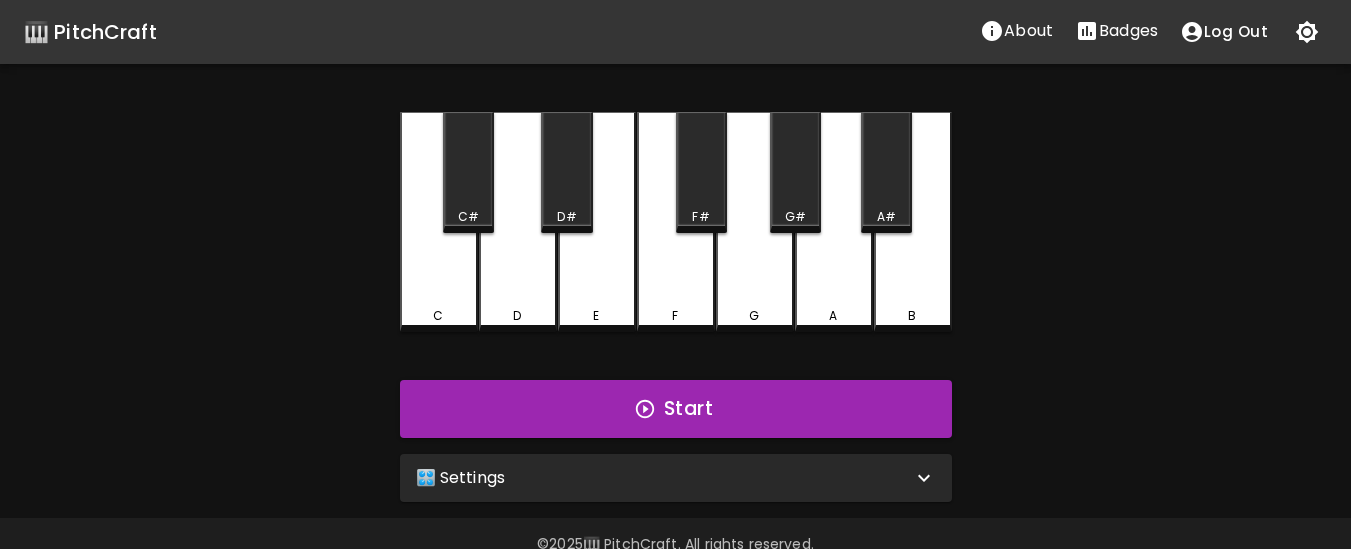 click on "🎹 PitchCraft About Badges  Log Out C C# D D# E F F# G G# A A# B Start 🎛️ Settings Level 11 | C, D, E, F, G, A, B, F#, C#, G#, D#, A# 21 Level Mode Selection Sequential Mode Chord Mode Default Mode Show Keyboard Shortcuts Show Note Names Autoplay next note Show Streak Octave(s) High Voice 4 Octave Instrument Piano acoustic_grand_piano Instrument" at bounding box center (675, 251) 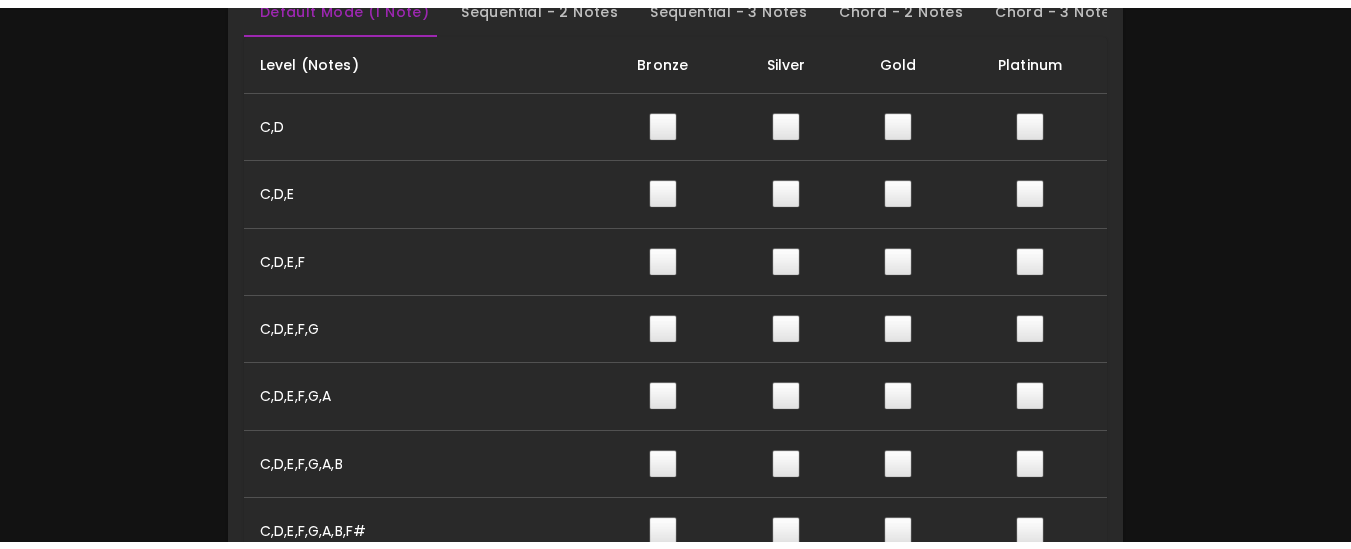 scroll, scrollTop: 0, scrollLeft: 0, axis: both 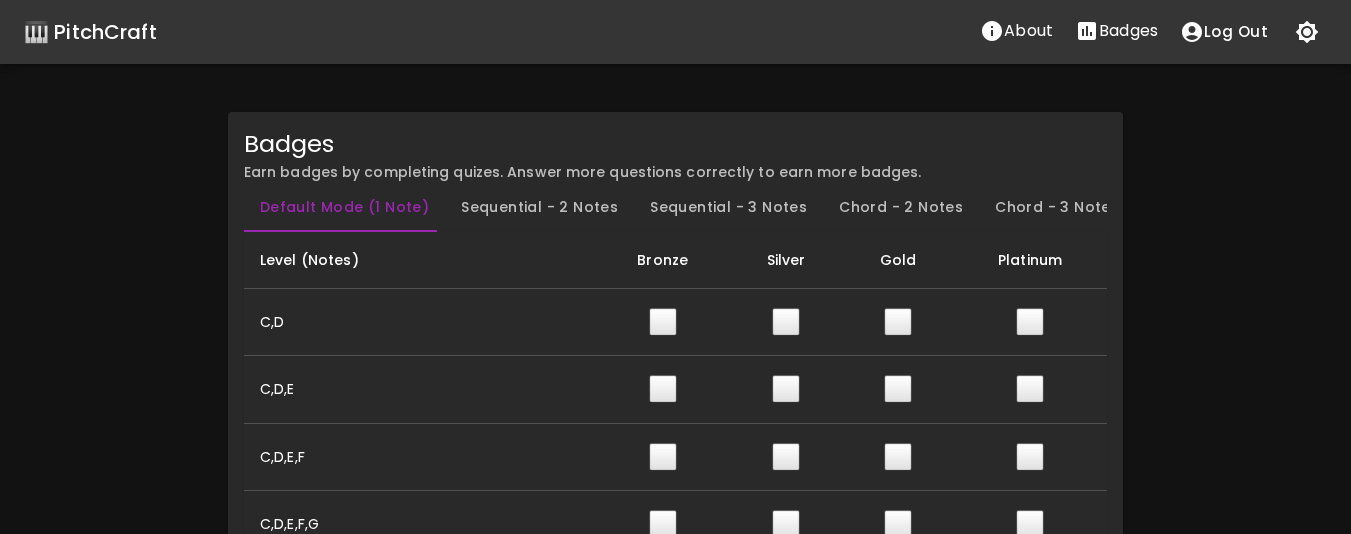 click on "🎹 PitchCraft" at bounding box center [90, 32] 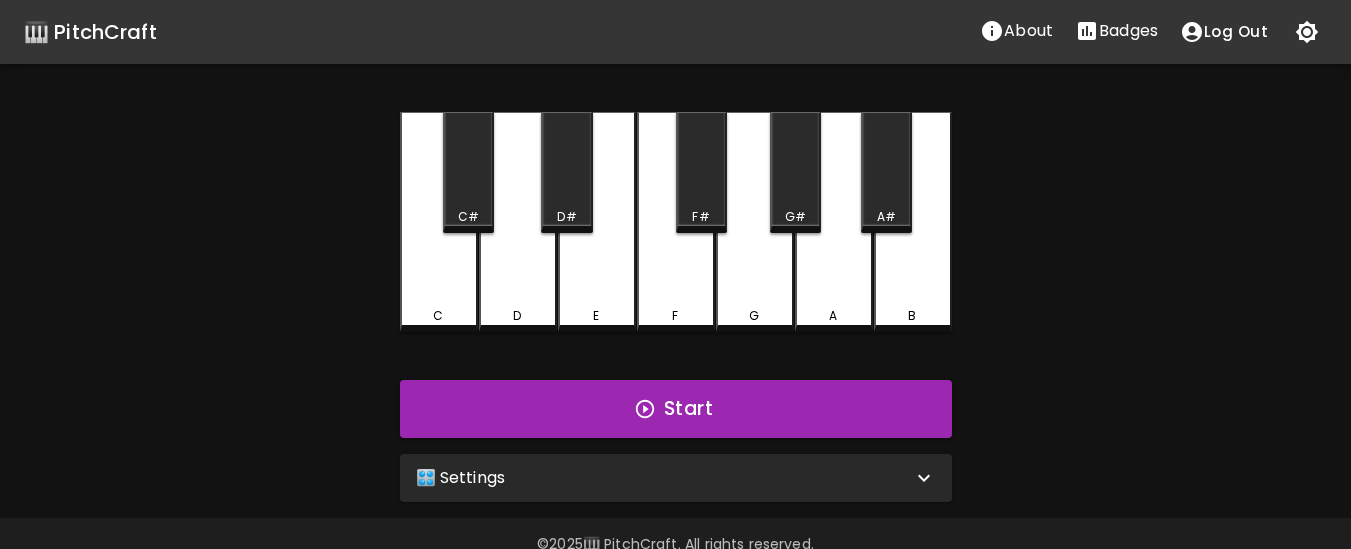 scroll, scrollTop: 41, scrollLeft: 0, axis: vertical 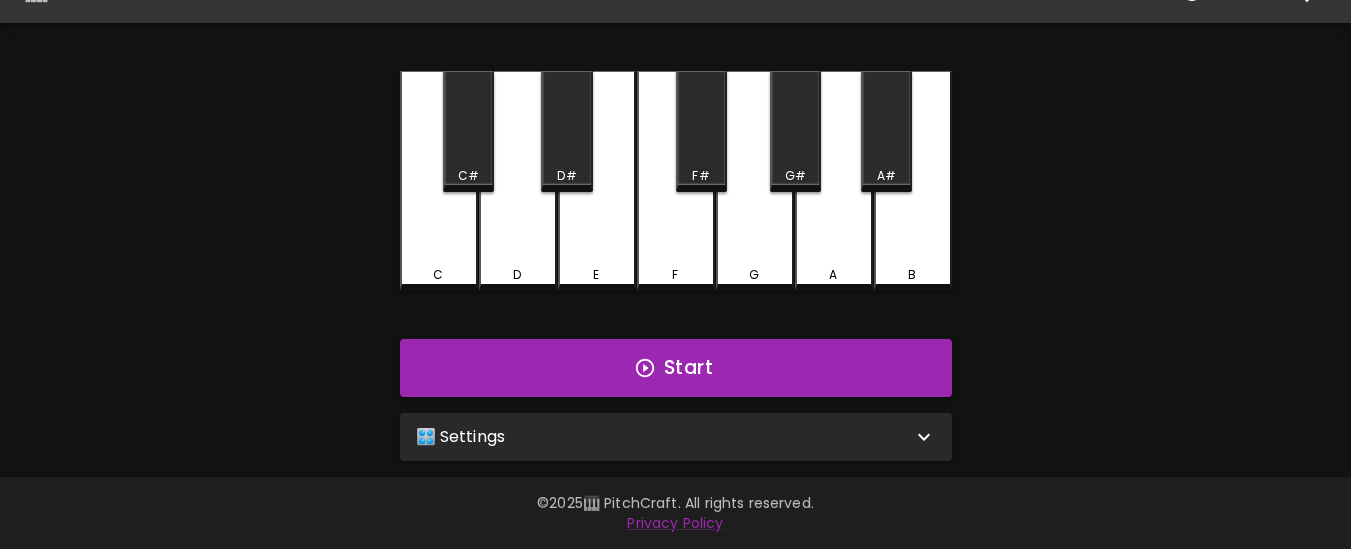 click on "🎛️ Settings Level 11 | C, D, E, F, G, A, B, F#, C#, G#, D#, A# 21 Level Mode Selection Sequential Mode Chord Mode Default Mode Show Keyboard Shortcuts Show Note Names Autoplay next note Show Streak Octave(s) High Voice 4 Octave Instrument Piano acoustic_grand_piano Instrument" at bounding box center [676, 437] 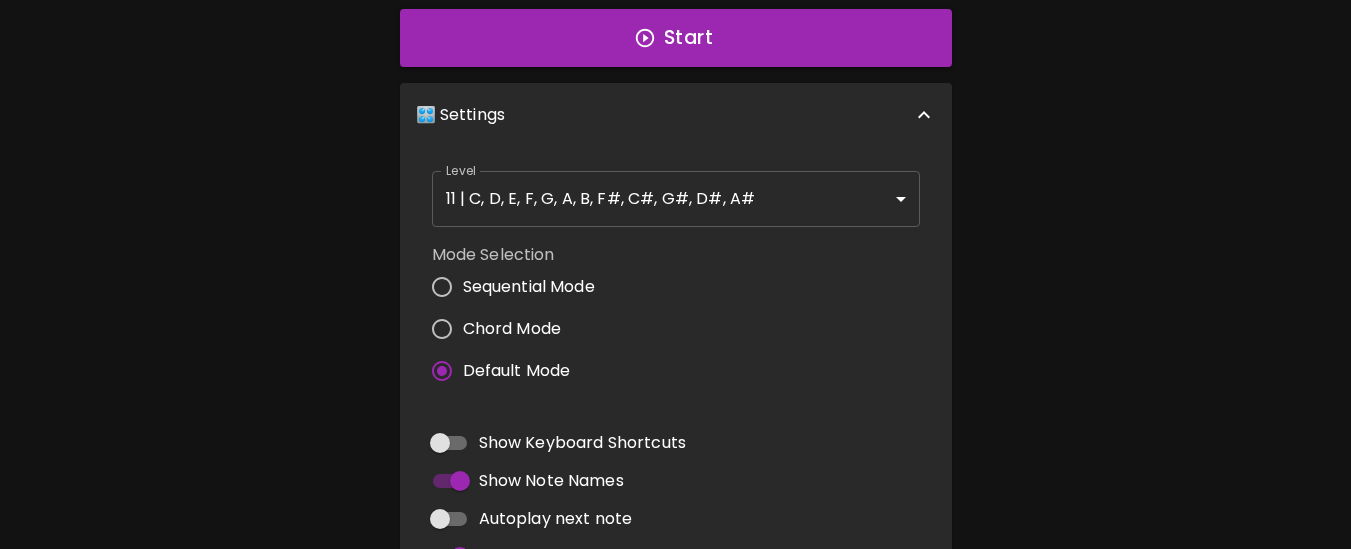 scroll, scrollTop: 470, scrollLeft: 0, axis: vertical 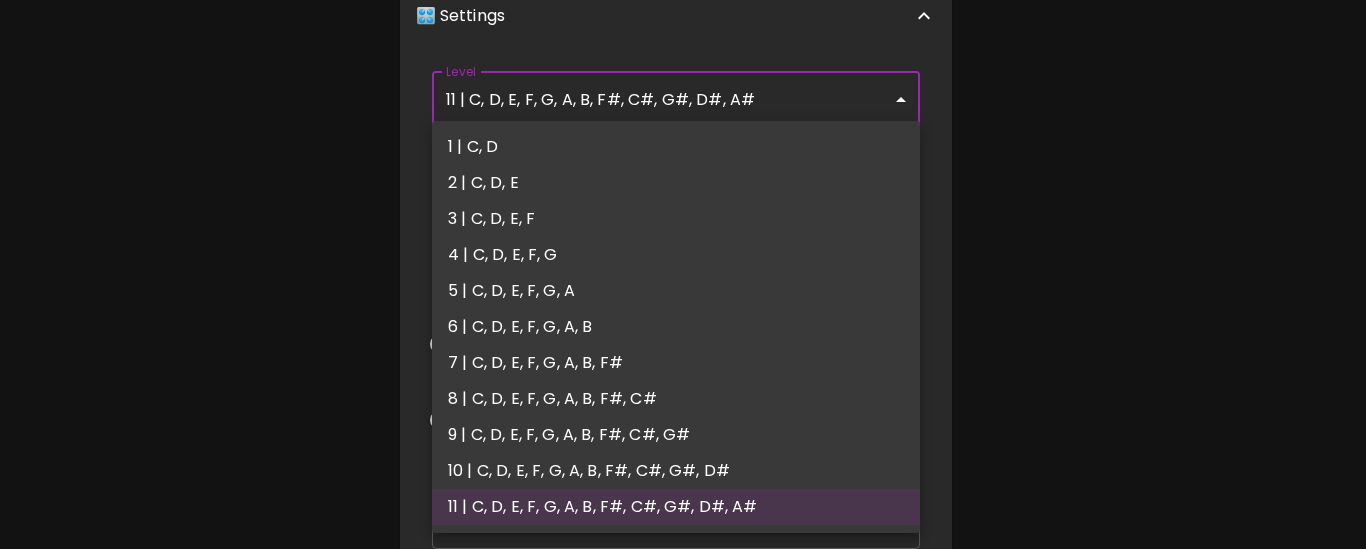 click on "🎹 PitchCraft About Badges  Log Out C C# D D# E F F# G G# A A# B Start 🎛️ Settings Level 11 | C, D, E, F, G, A, B, F#, C#, G#, D#, A# 21 Level Mode Selection Sequential Mode Chord Mode Default Mode Show Keyboard Shortcuts Show Note Names Autoplay next note Show Streak Octave(s) High Voice 4 Octave Instrument Piano acoustic_grand_piano Instrument Instrument ©  [YEAR]  🎹 PitchCraft. All rights reserved. Privacy Policy
About Badges Log Out Profile My account 0 1 | C, D 2 | C, D, E 3 | C, D, E, F 4 | C, D, E, F, G 5 | C, D, E, F, G, A 6 | C, D, E, F, G, A, B 7 | C, D, E, F, G, A, B, F# 8 | C, D, E, F, G, A, B, F#, C# 9 | C, D, E, F, G, A, B, F#, C#, G# 10 | C, D, E, F, G, A, B, F#, C#, G#, D# 11 | C, D, E, F, G, A, B, F#, C#, G#, D#, A#" at bounding box center (683, 135) 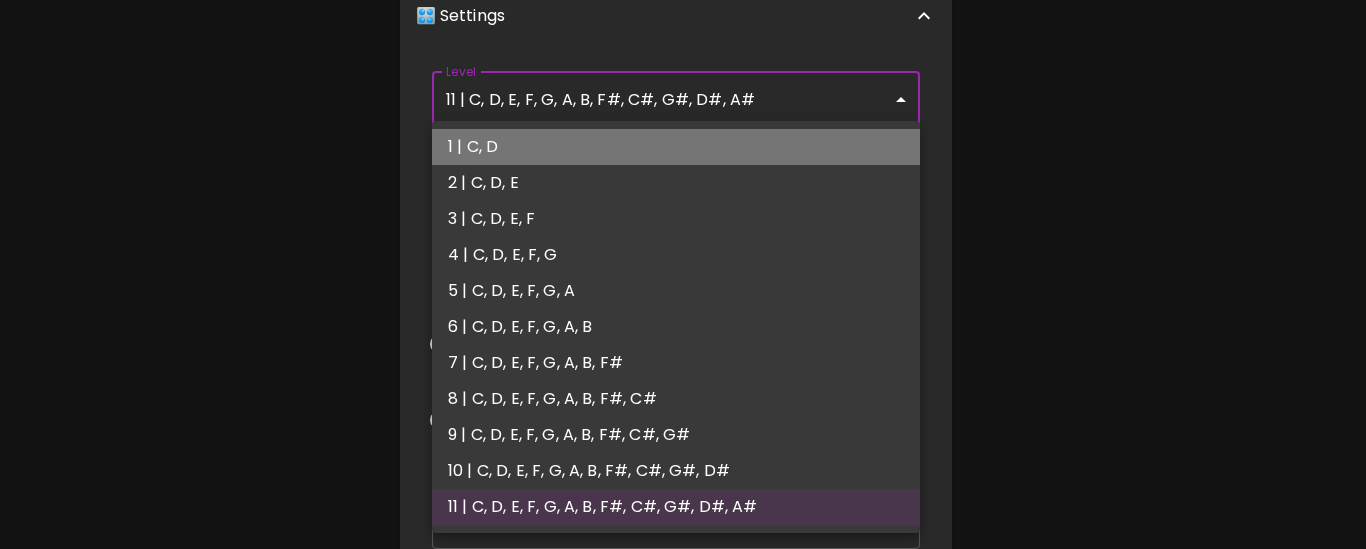 click on "1 | C, D" at bounding box center [676, 147] 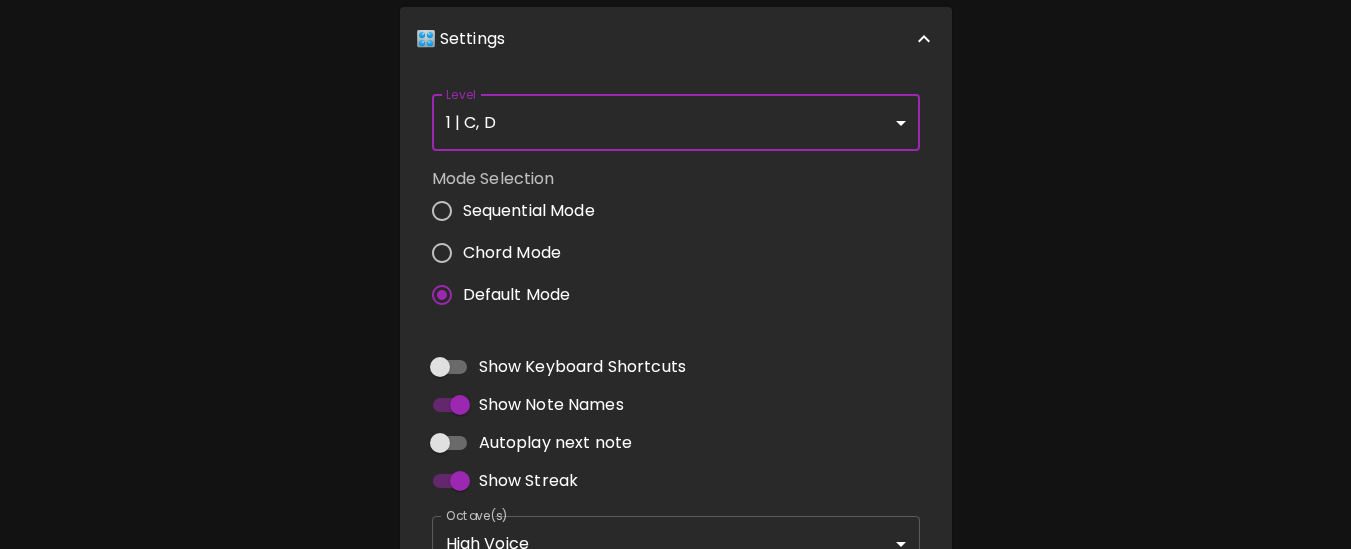 click on "🎛️ Settings" at bounding box center [676, 39] 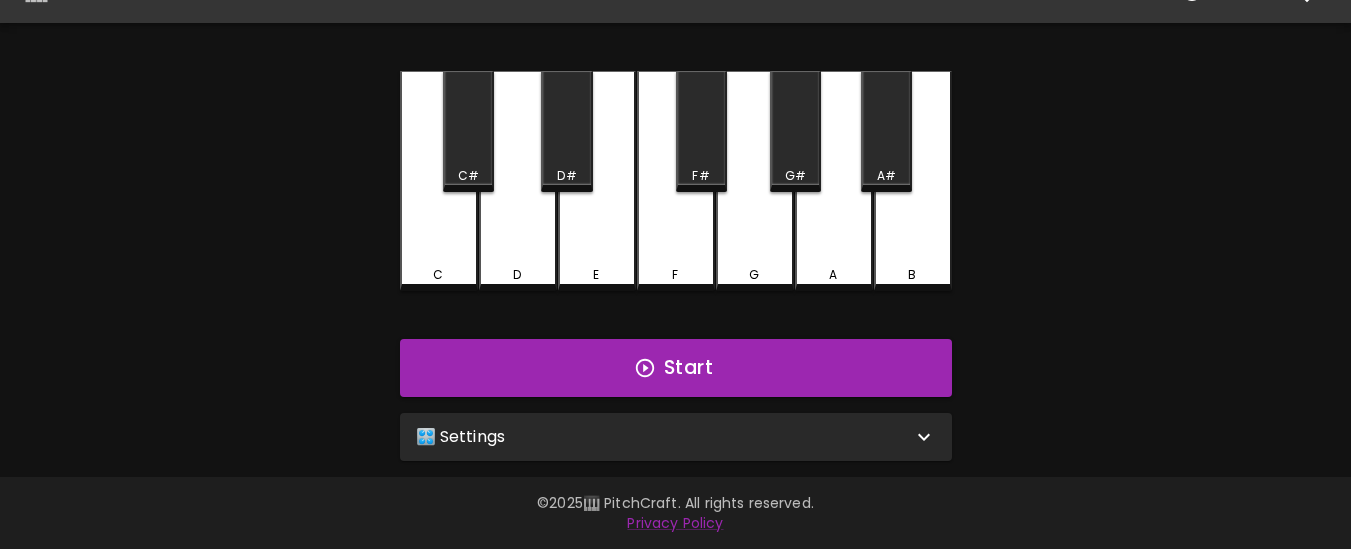scroll, scrollTop: 41, scrollLeft: 0, axis: vertical 